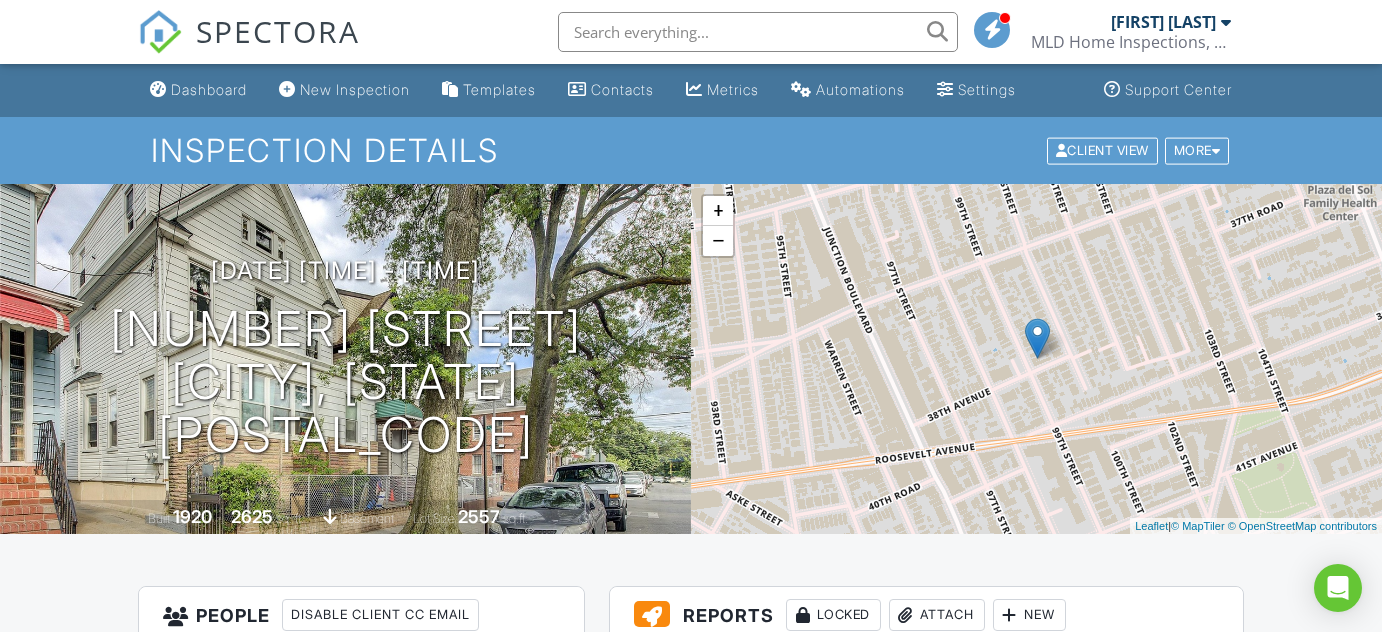 scroll, scrollTop: 0, scrollLeft: 0, axis: both 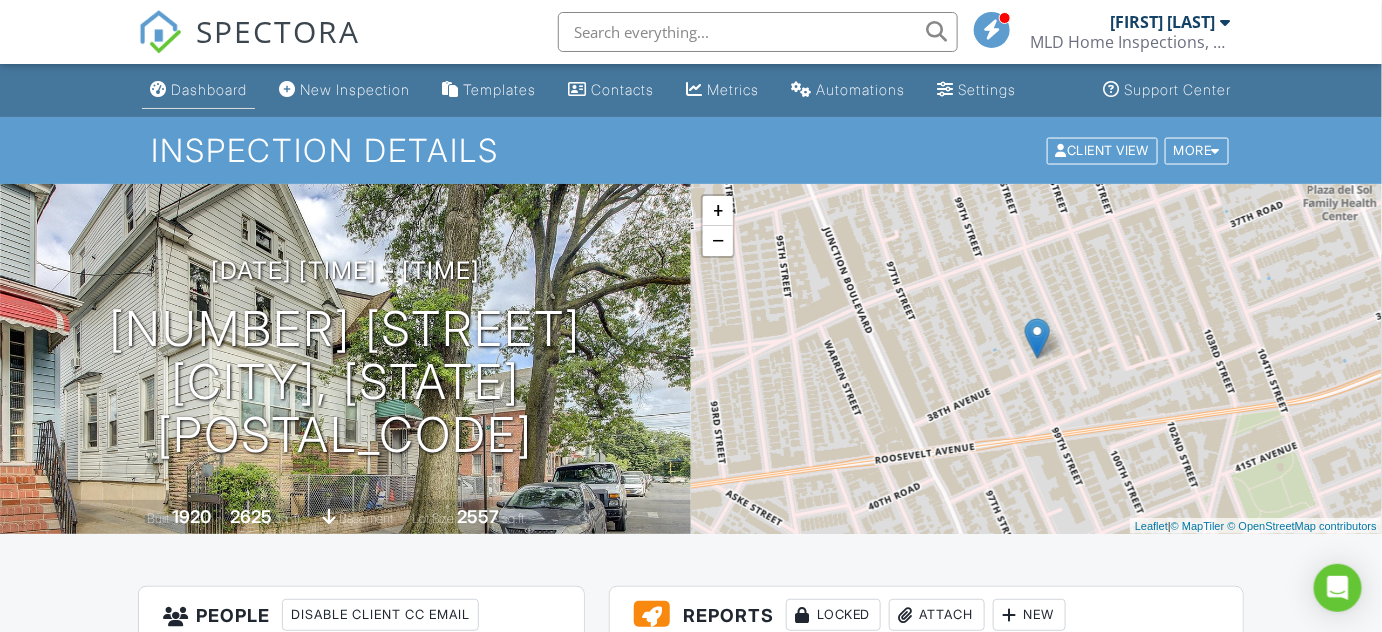 click on "Dashboard" at bounding box center [209, 89] 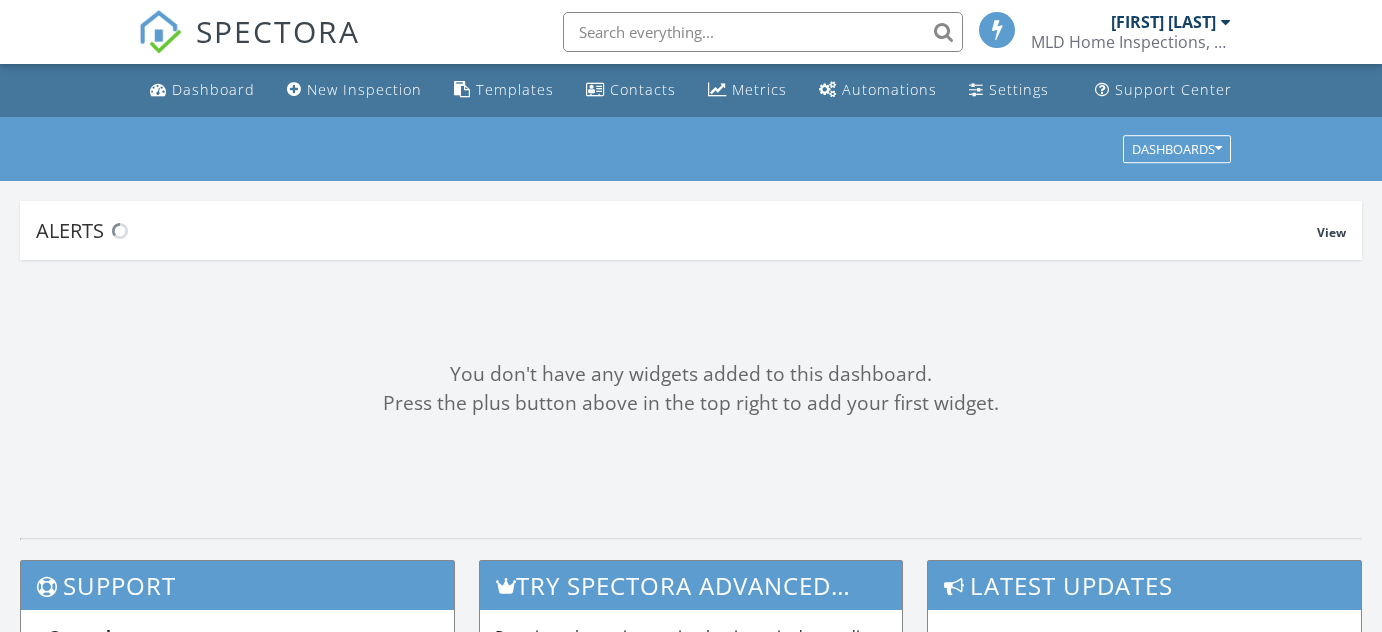 scroll, scrollTop: 0, scrollLeft: 0, axis: both 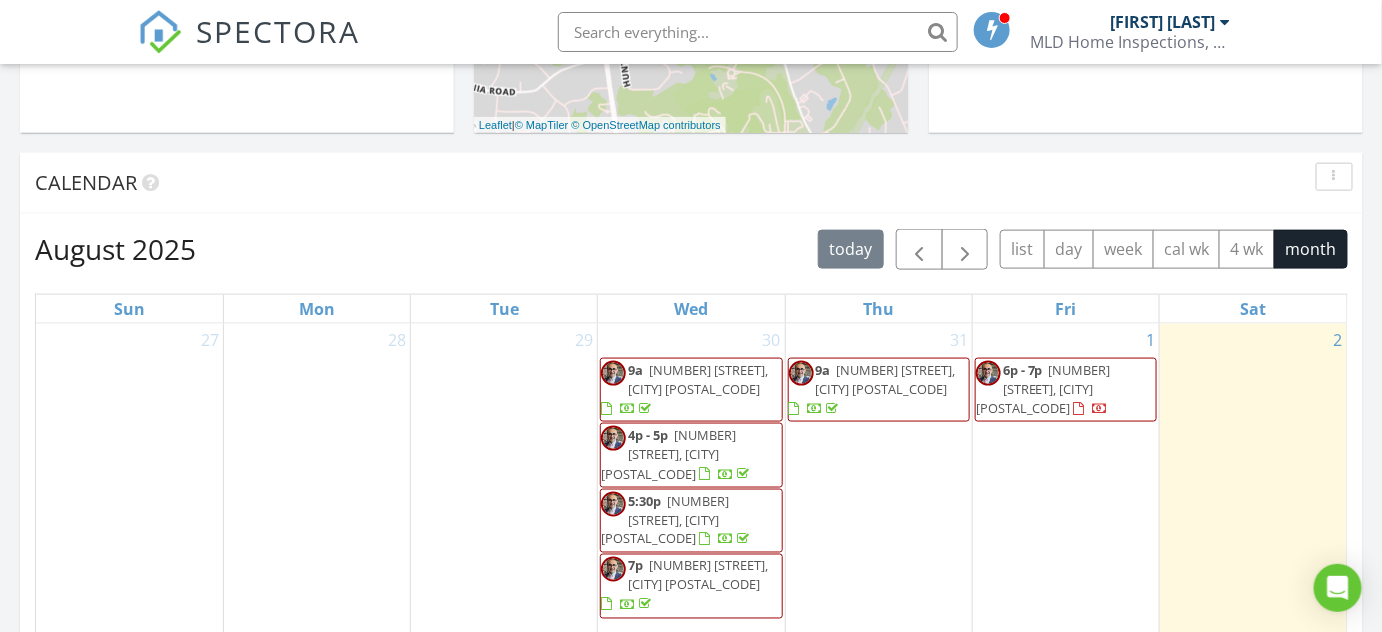 click on "37-63 99th St, FLUSHING 11368" at bounding box center [1043, 389] 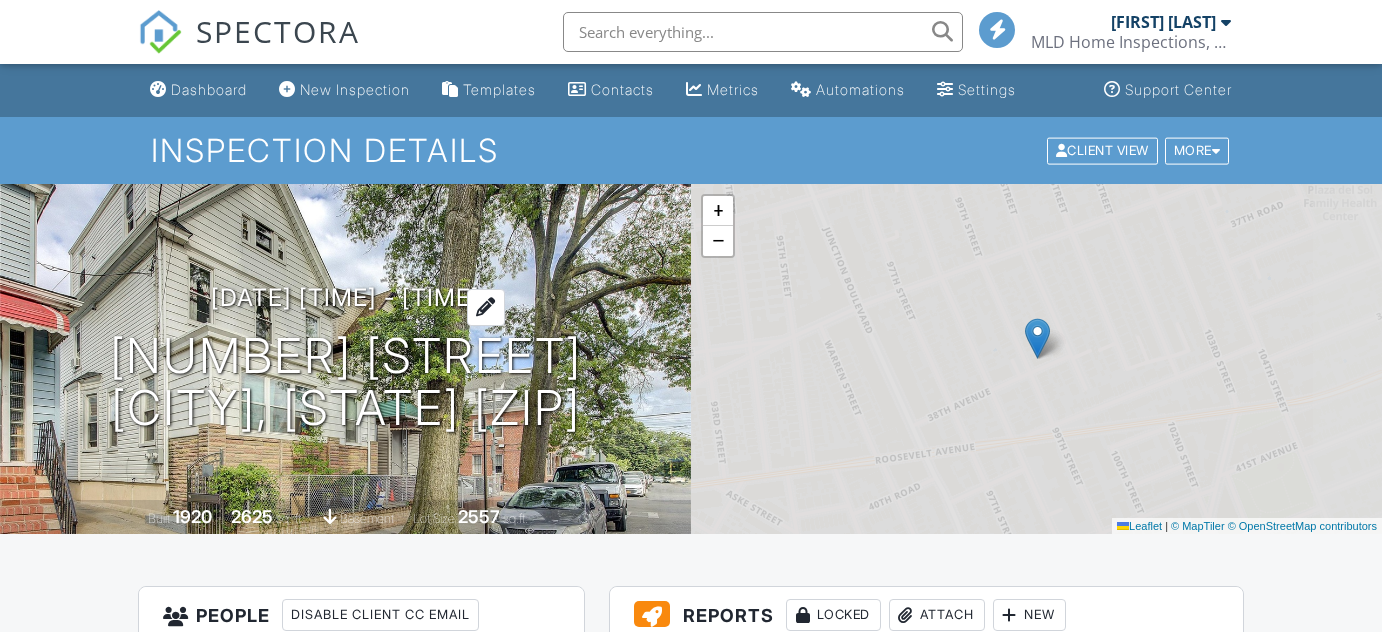 scroll, scrollTop: 0, scrollLeft: 0, axis: both 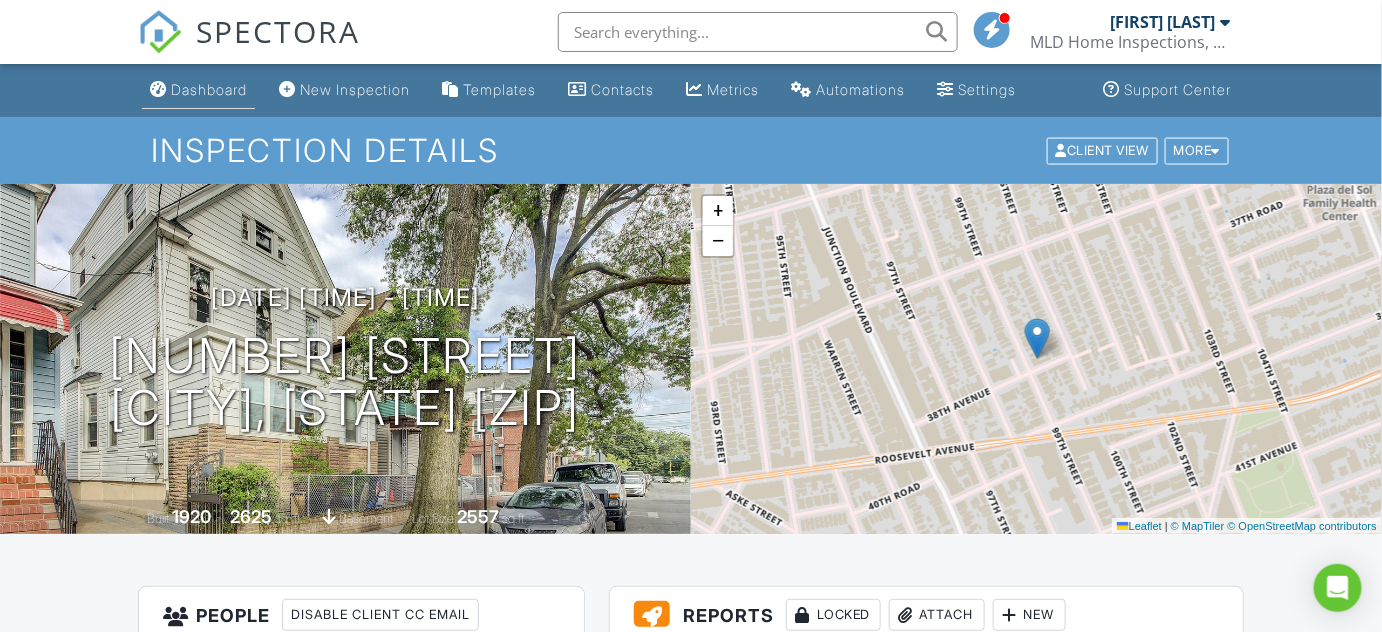 click on "Dashboard" at bounding box center [209, 89] 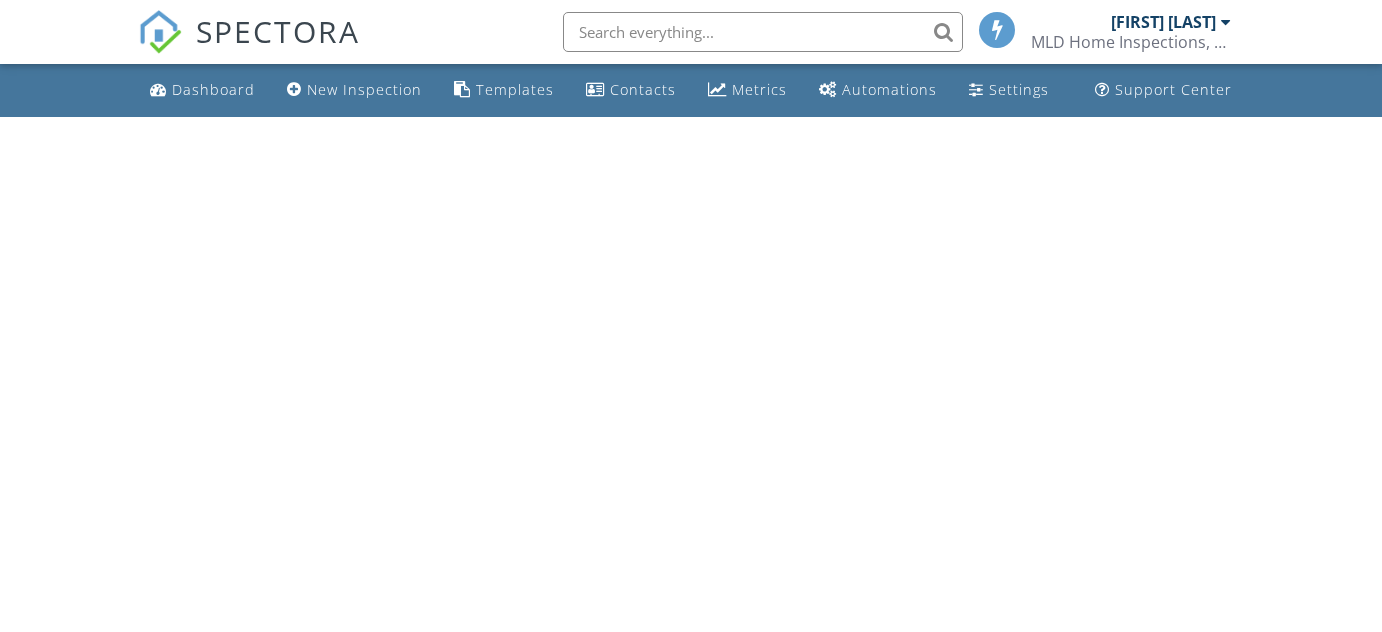 scroll, scrollTop: 0, scrollLeft: 0, axis: both 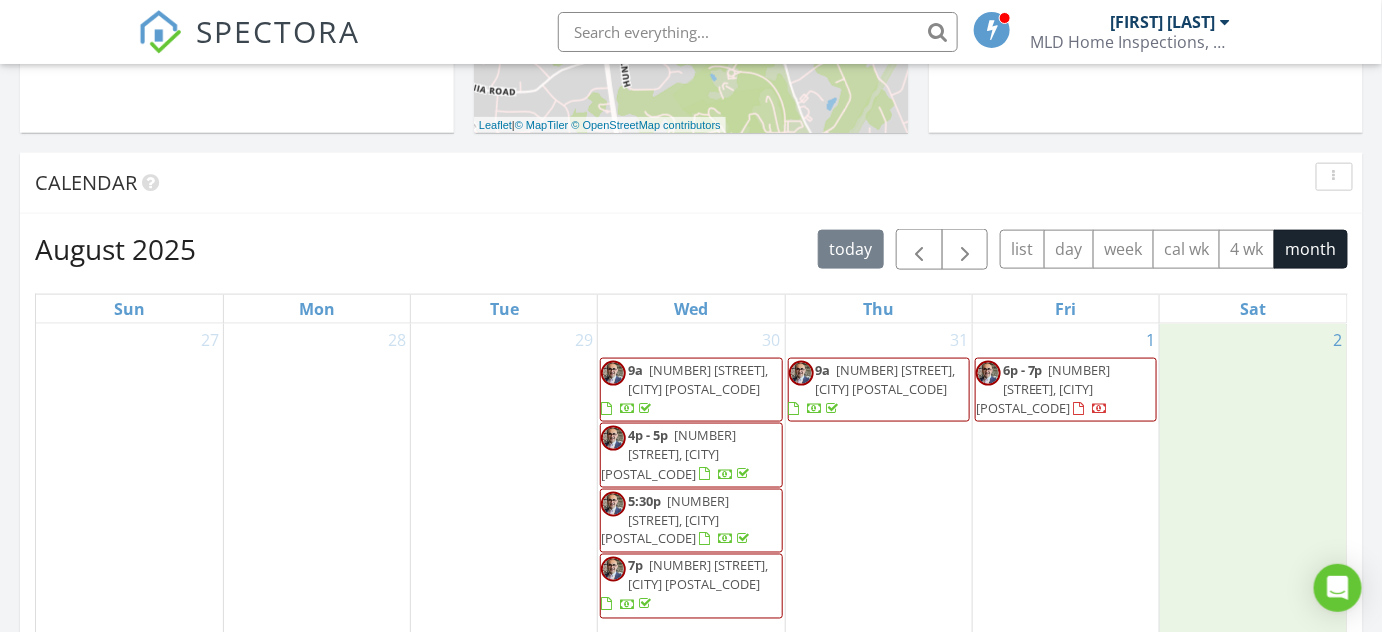 click on "2" at bounding box center [1253, 510] 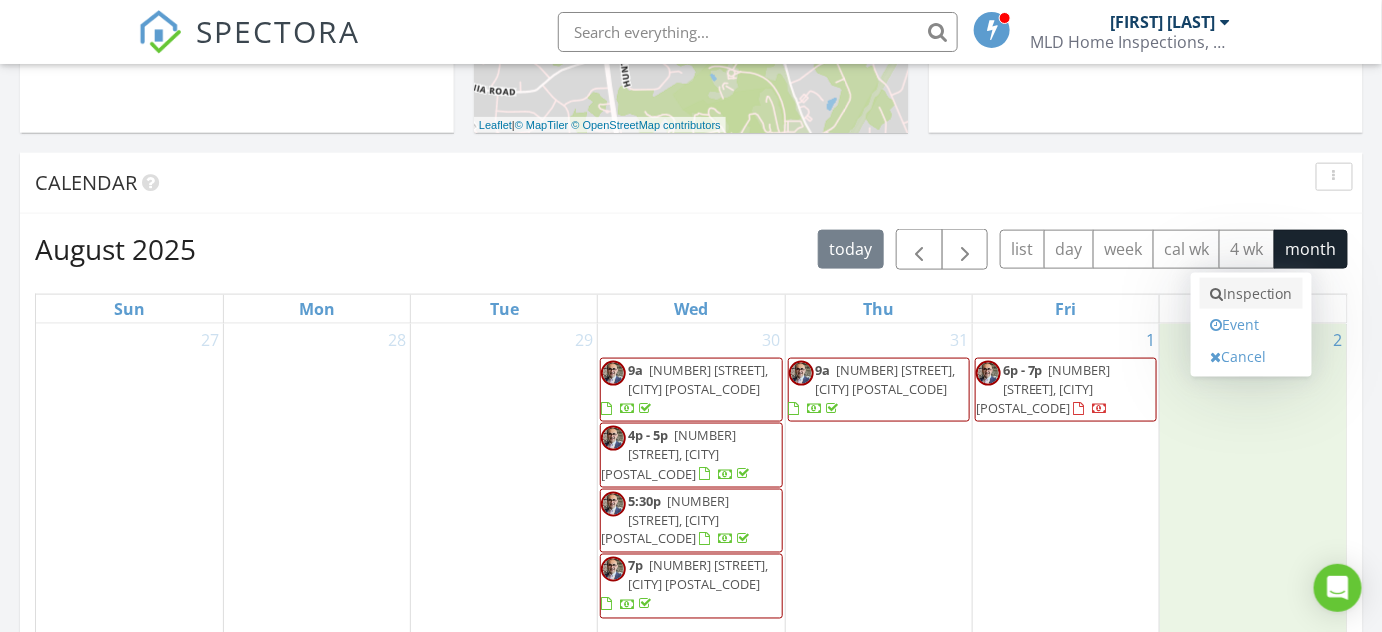 click on "Inspection" at bounding box center (1251, 294) 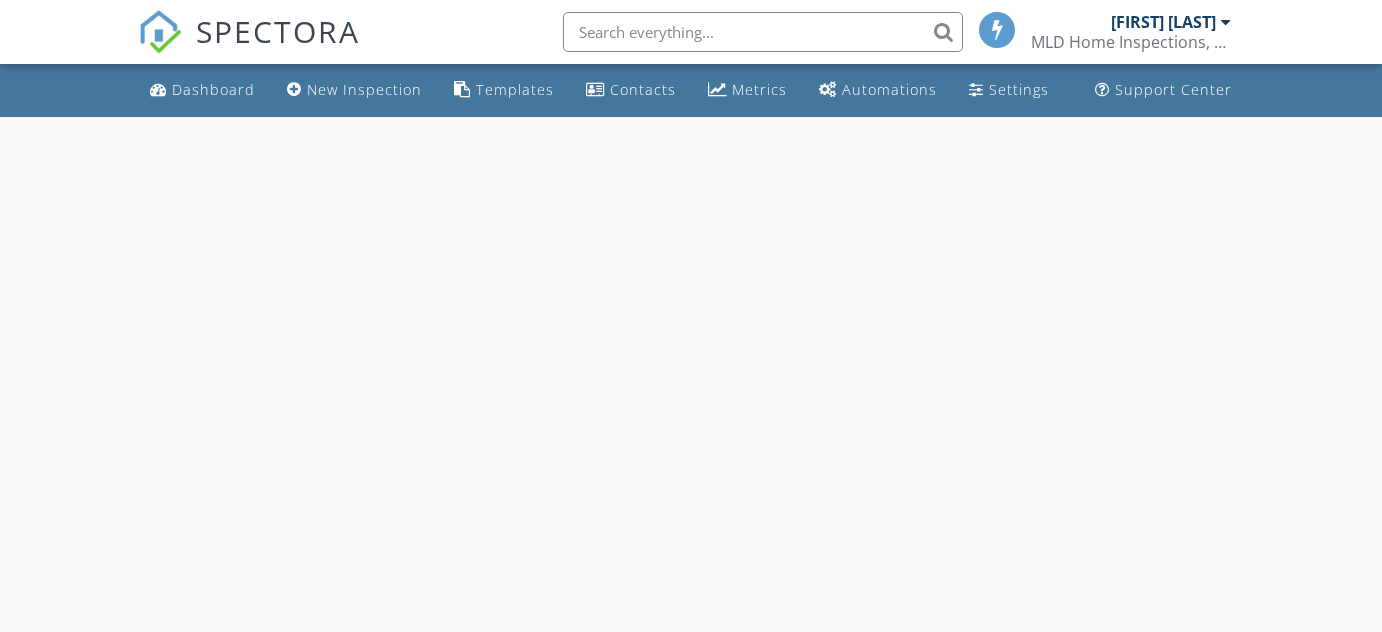scroll, scrollTop: 0, scrollLeft: 0, axis: both 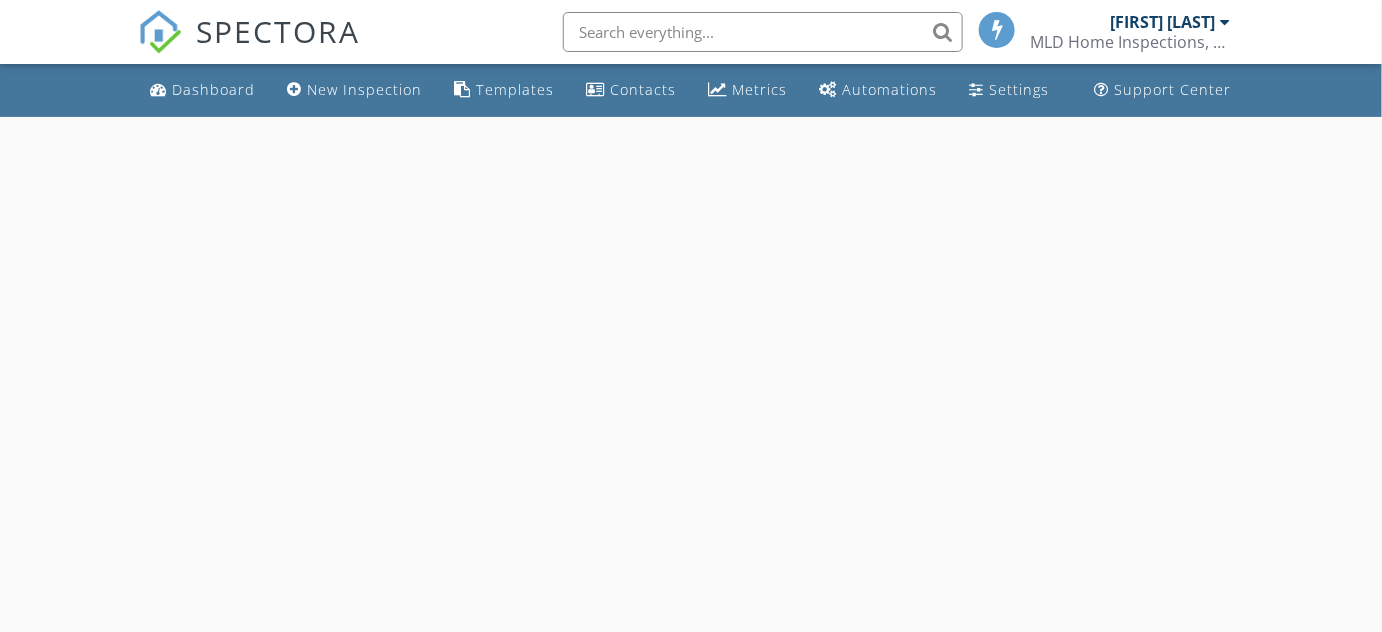 select on "7" 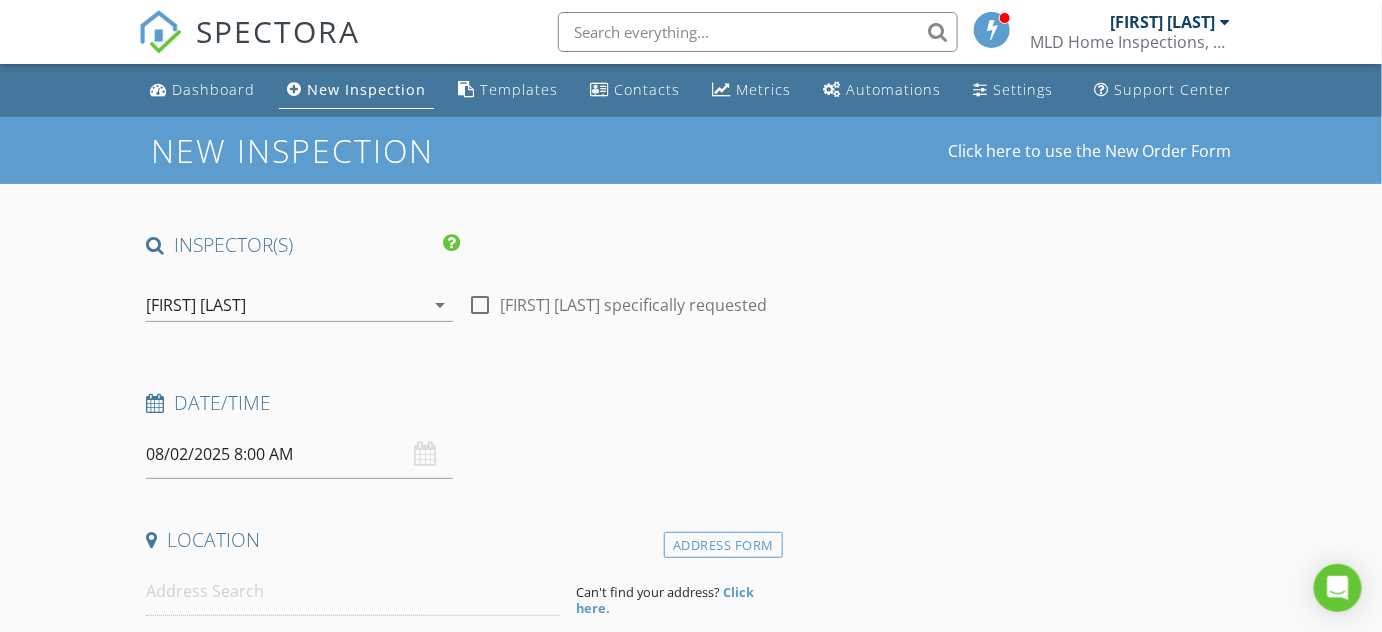 scroll, scrollTop: 0, scrollLeft: 0, axis: both 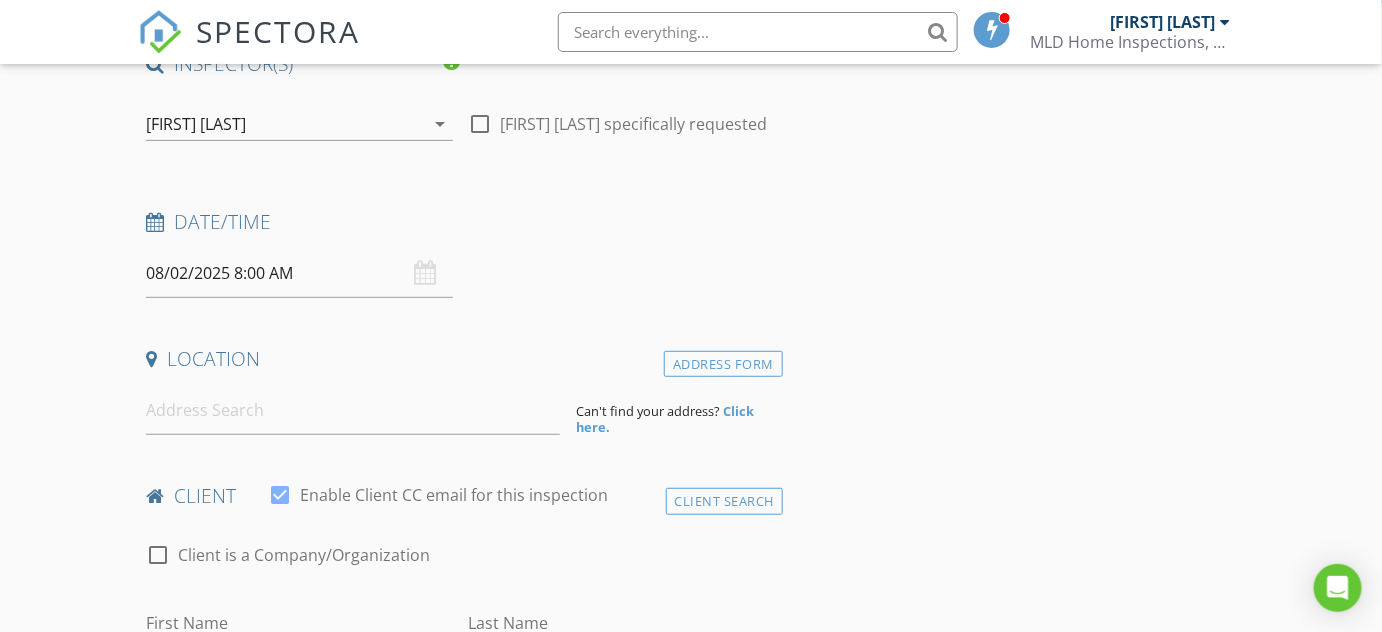 click on "08/02/2025 8:00 AM" at bounding box center [299, 273] 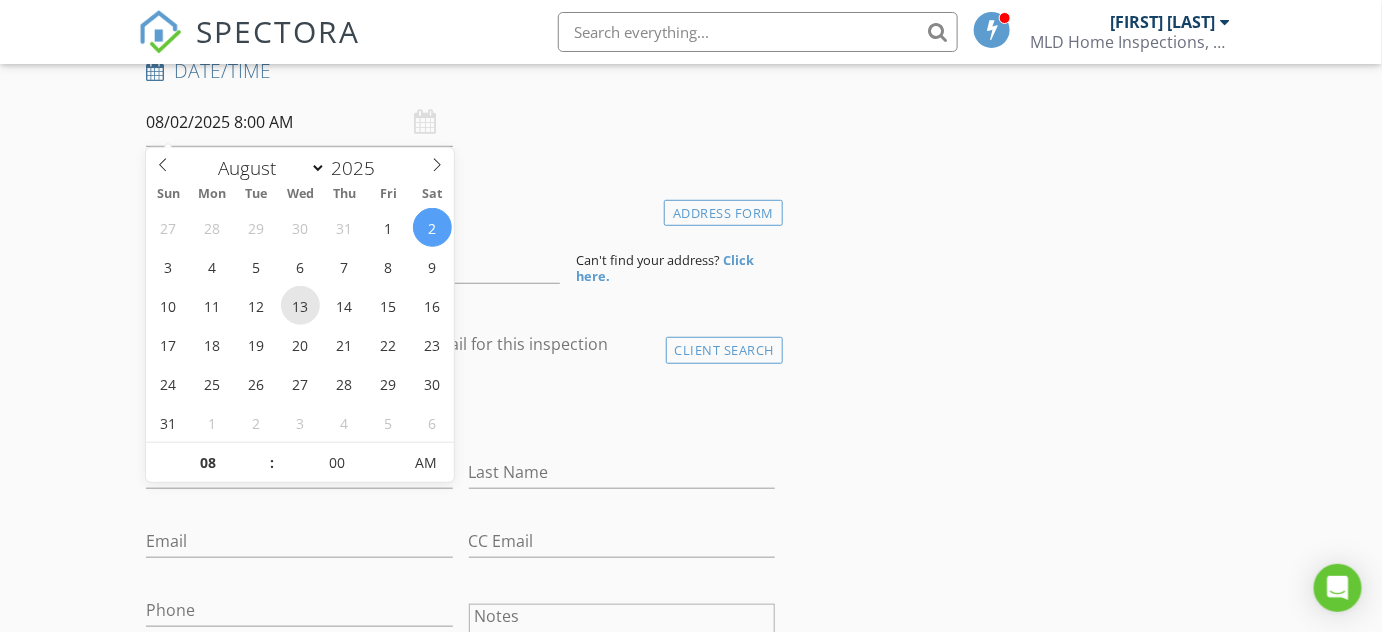 scroll, scrollTop: 363, scrollLeft: 0, axis: vertical 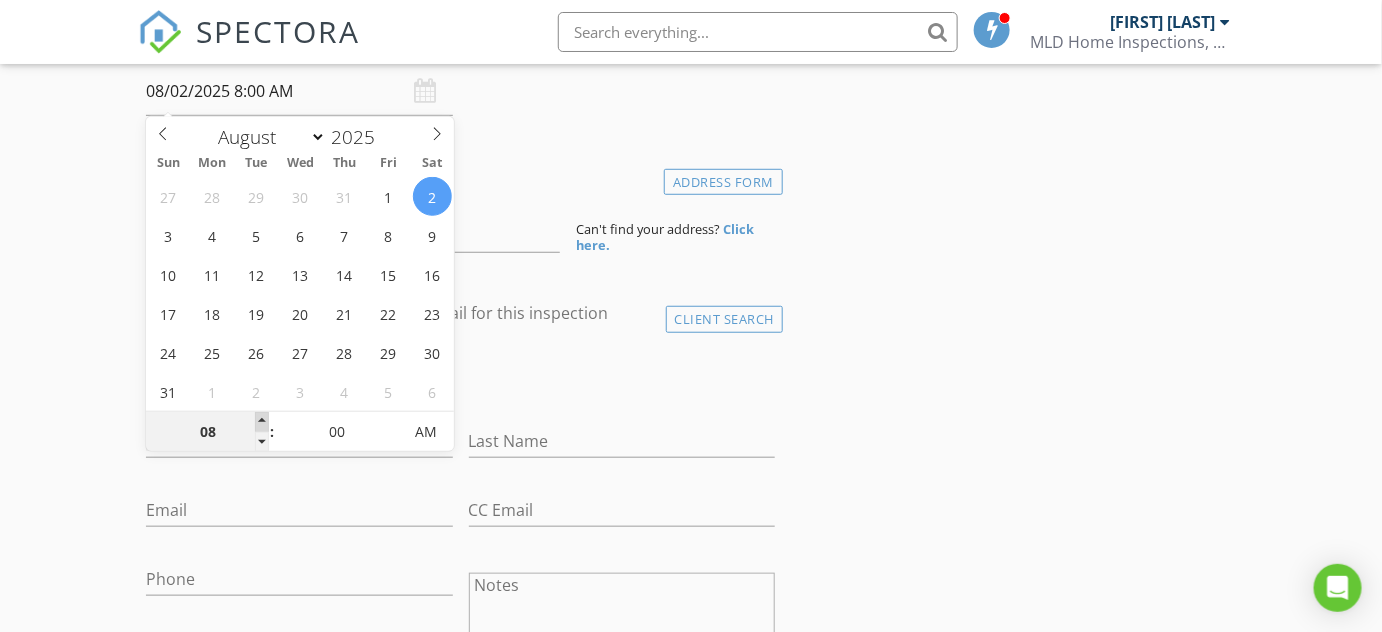 type on "09" 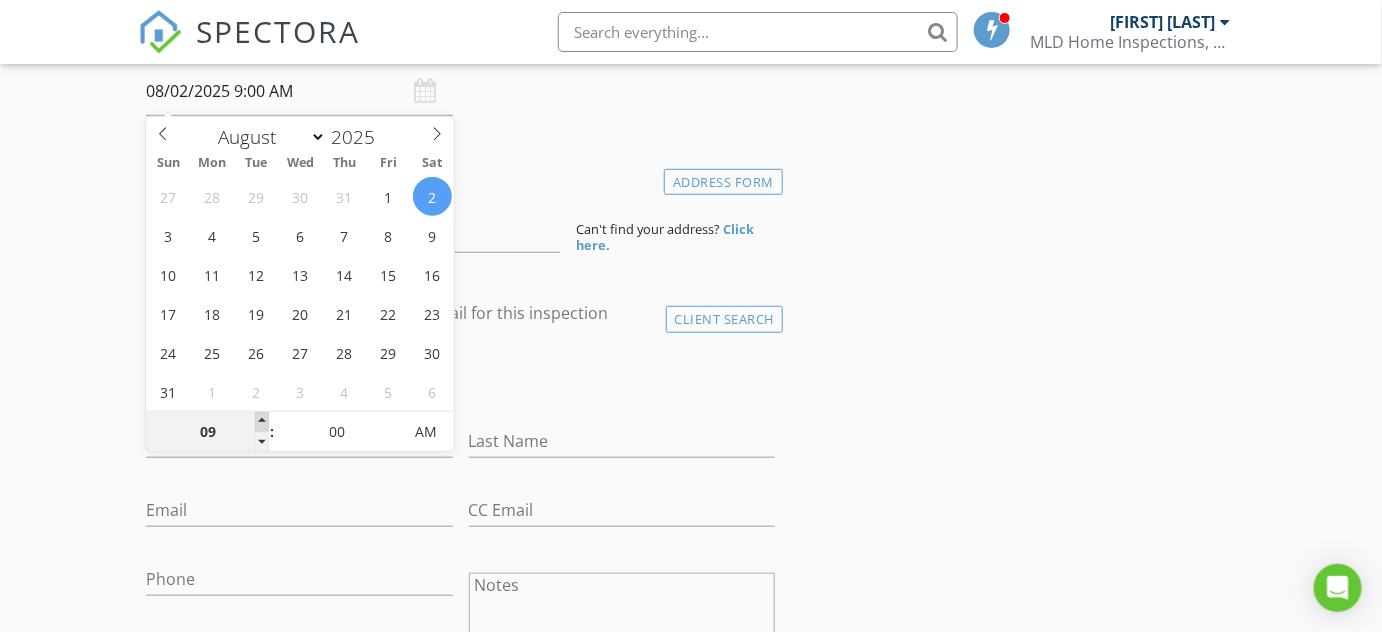 click at bounding box center [262, 422] 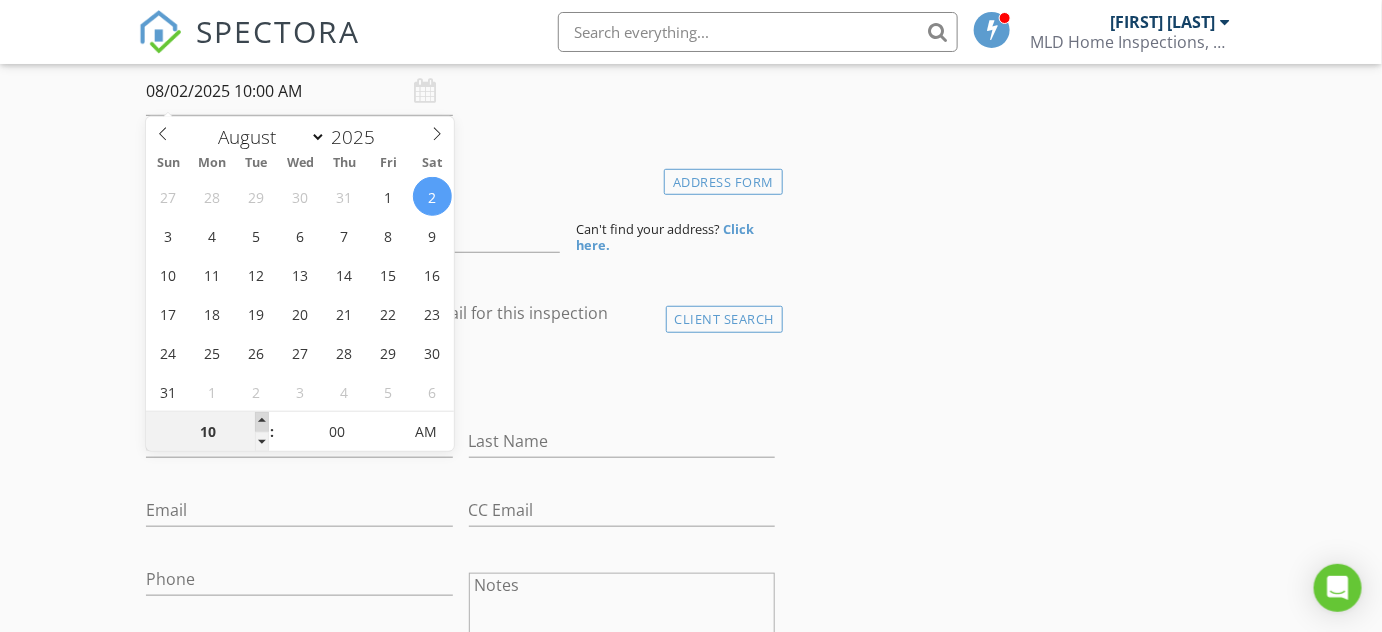 click at bounding box center (262, 422) 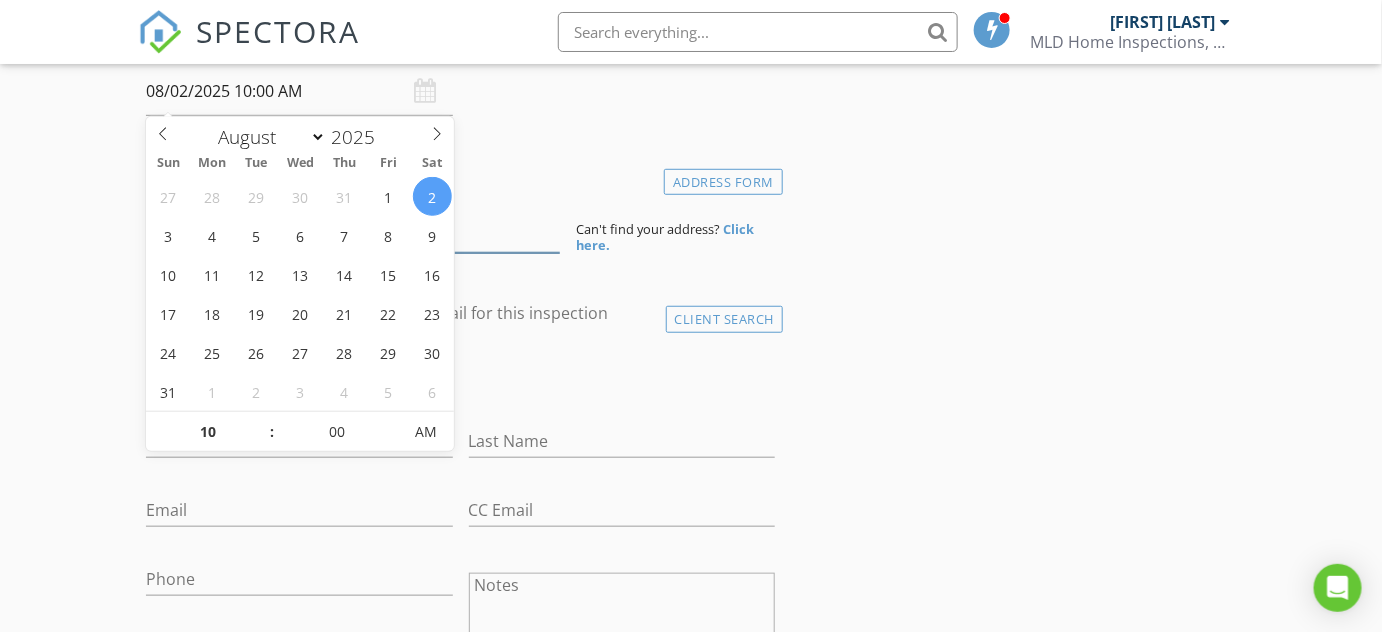 click at bounding box center [353, 228] 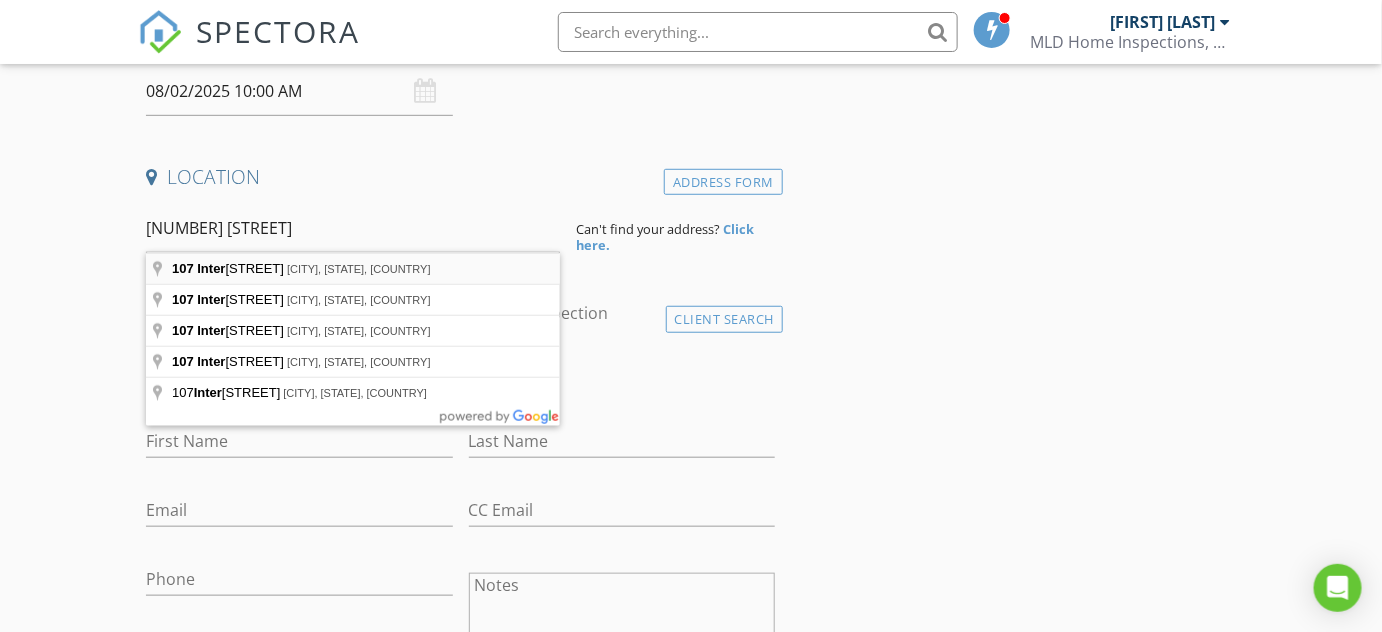 type on "107 Intervale Avenue, Farmingdale, NY, USA" 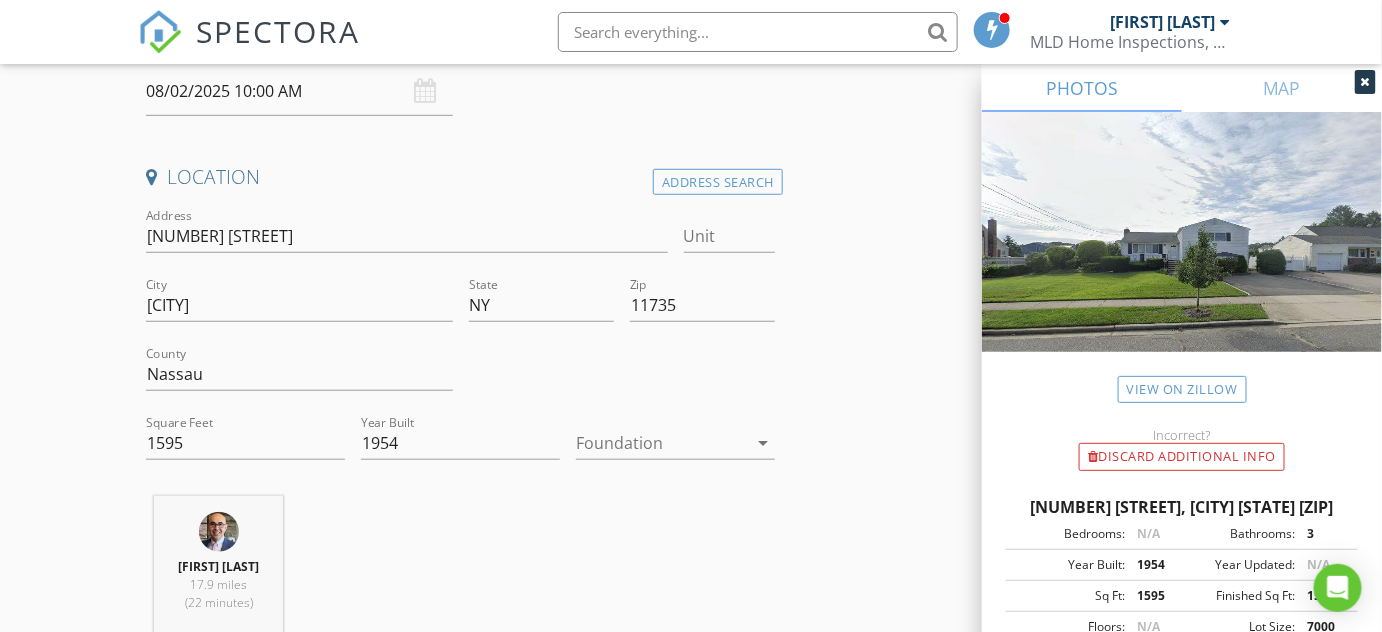 click on "arrow_drop_down" at bounding box center (763, 443) 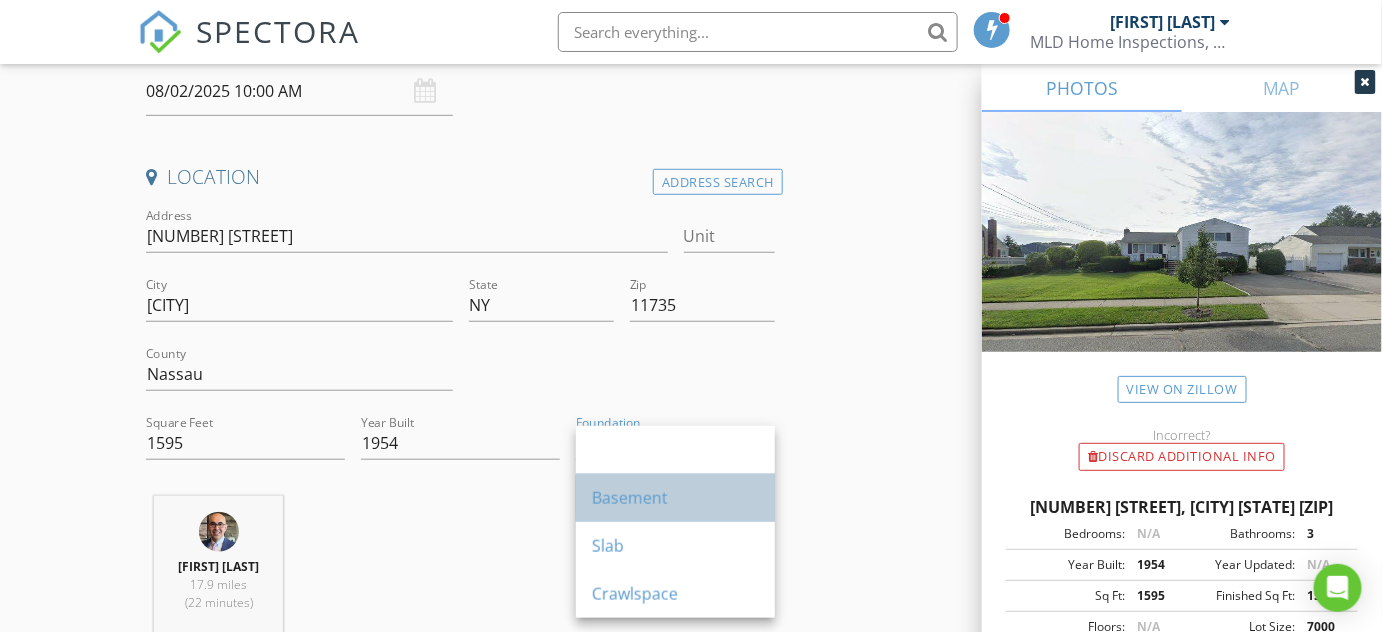 click on "Basement" at bounding box center (675, 498) 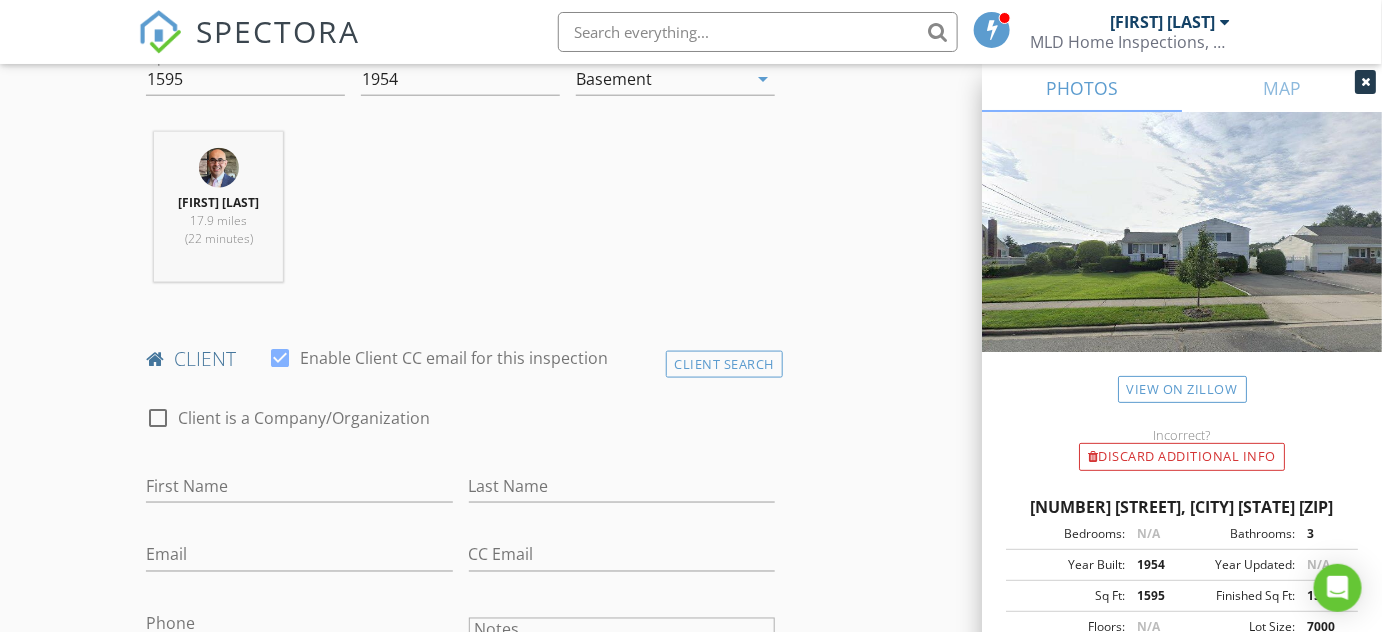 scroll, scrollTop: 818, scrollLeft: 0, axis: vertical 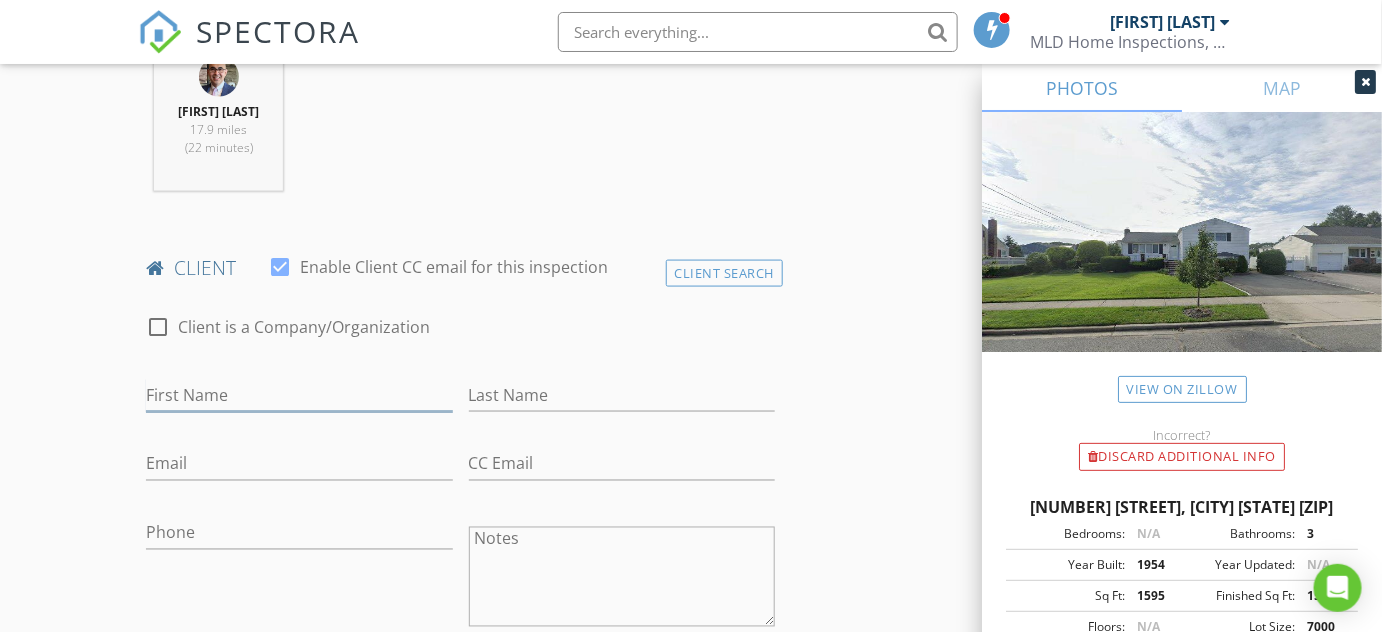 click on "First Name" at bounding box center [299, 395] 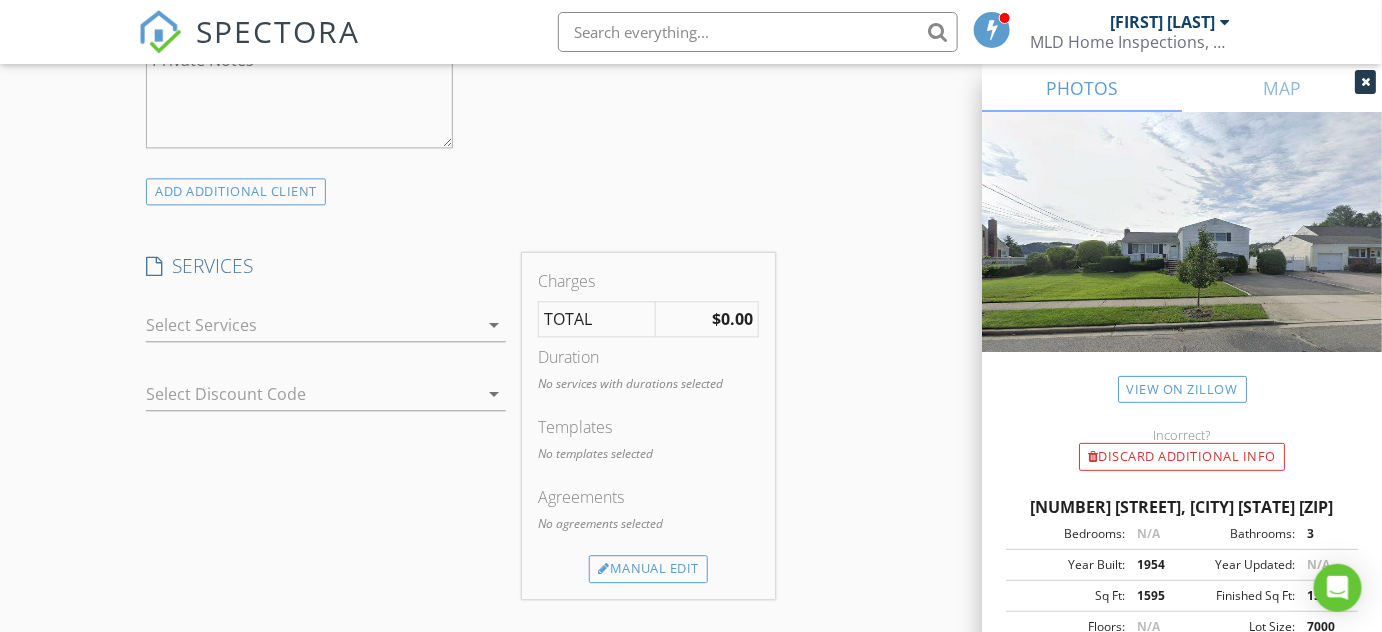 scroll, scrollTop: 1454, scrollLeft: 0, axis: vertical 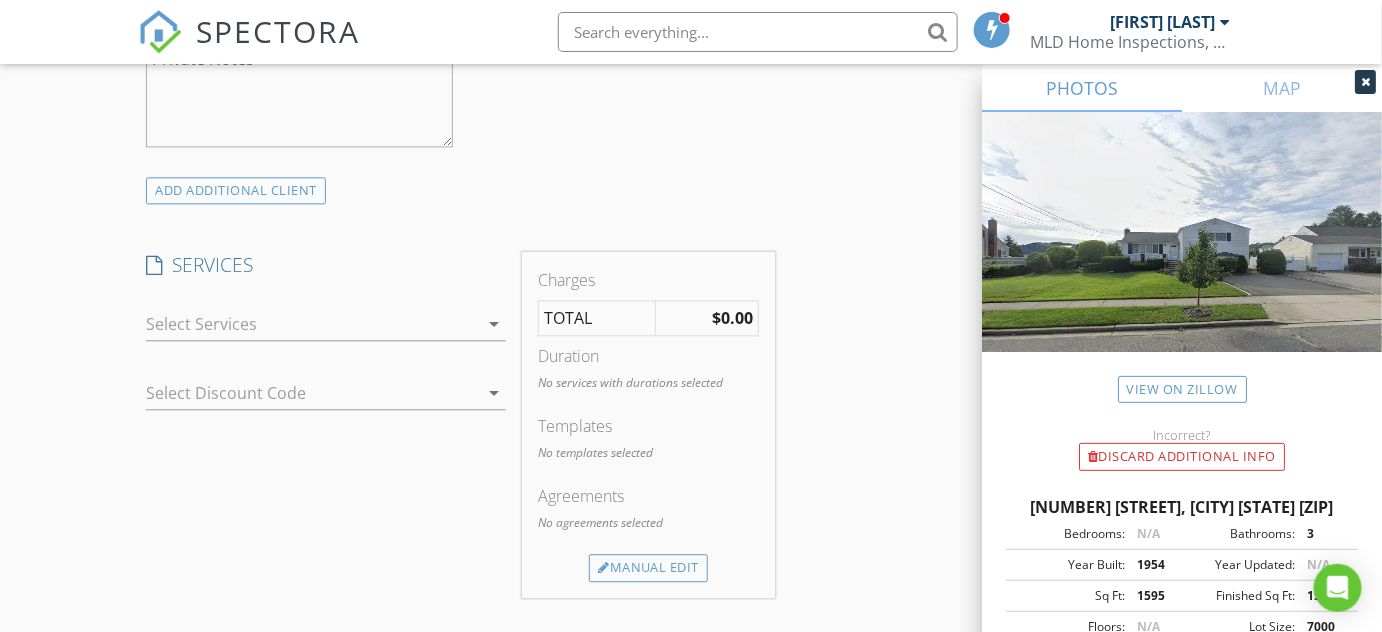 type on "Pending" 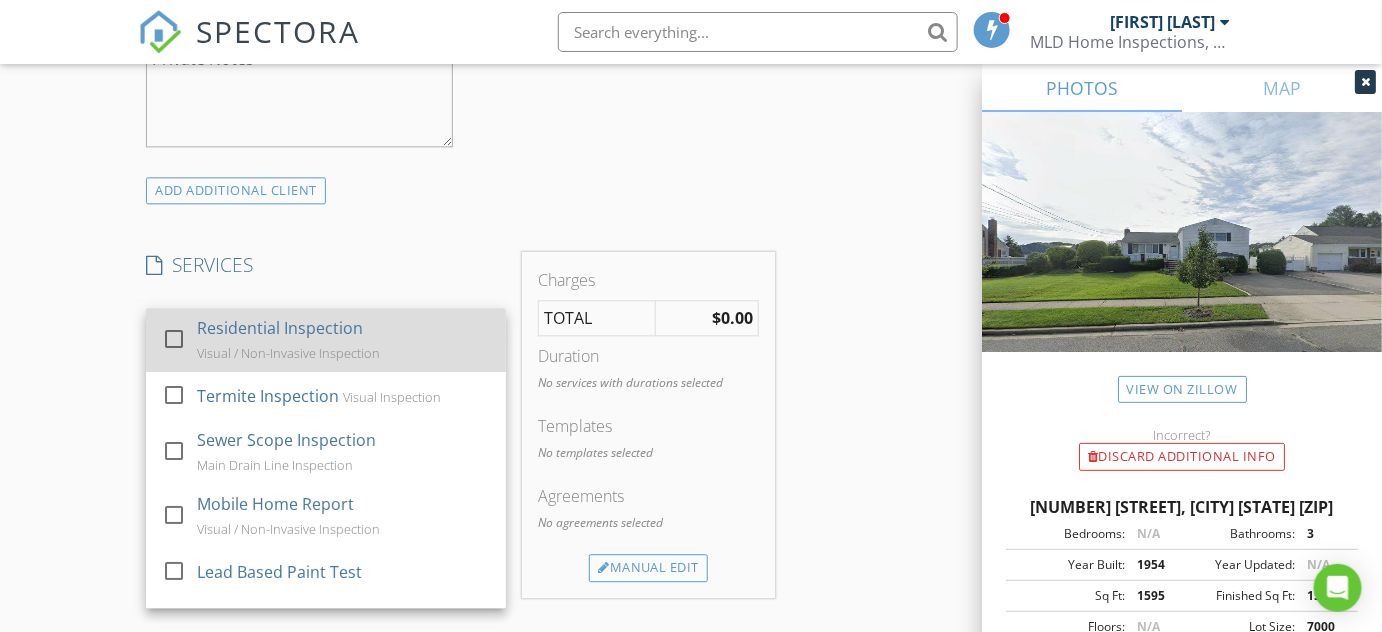 click at bounding box center (174, 339) 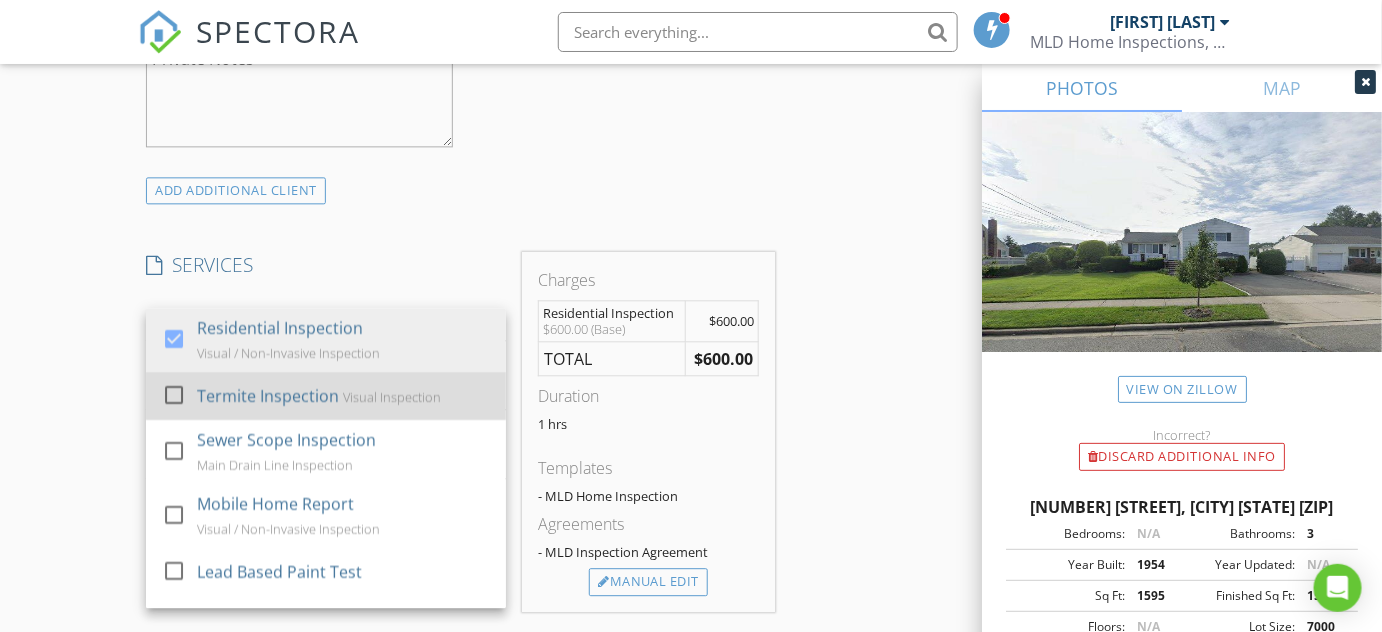 click at bounding box center (174, 395) 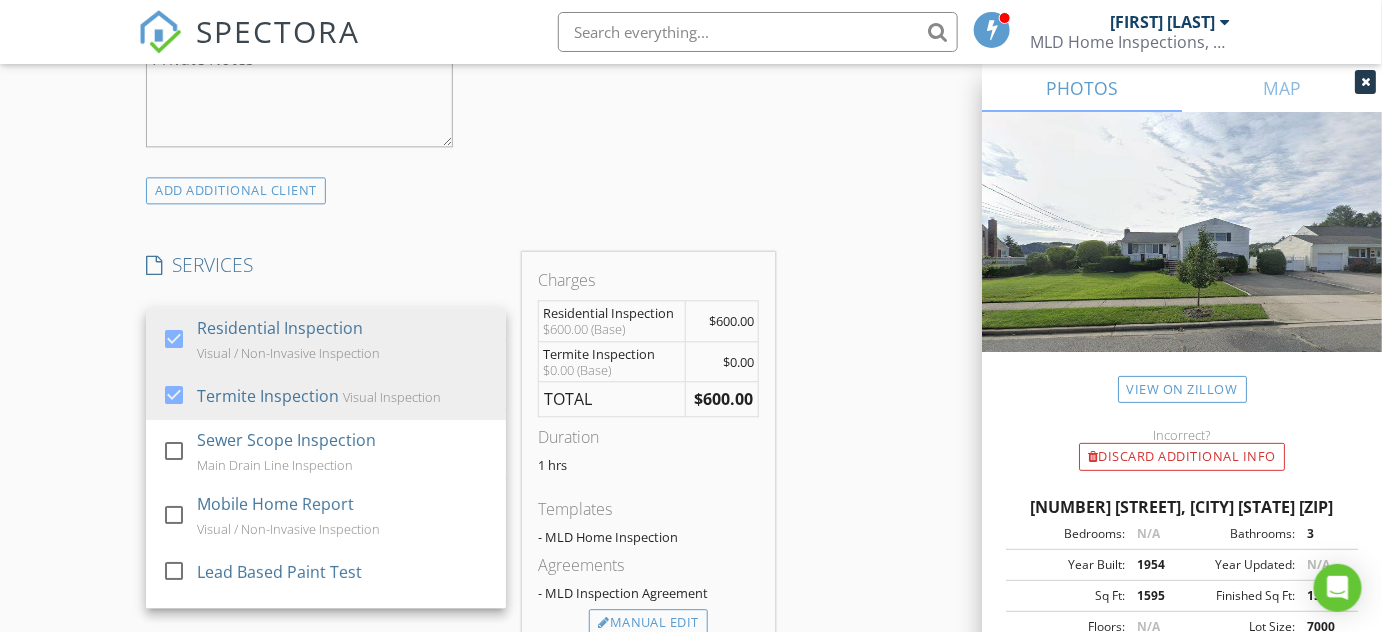 click on "New Inspection
Click here to use the New Order Form
INSPECTOR(S)
check_box   Luis Vasquez   PRIMARY   Luis Vasquez arrow_drop_down   check_box_outline_blank Luis Vasquez specifically requested
Date/Time
08/02/2025 10:00 AM
Location
Address Search       Address 107 Intervale Ave   Unit   City Farmingdale   State NY   Zip 11735   County Nassau     Square Feet 1595   Year Built 1954   Foundation Basement arrow_drop_down     Luis Vasquez     17.9 miles     (22 minutes)
client
check_box Enable Client CC email for this inspection   Client Search     check_box_outline_blank Client is a Company/Organization     First Name Pending   Last Name   Email   CC Email   Phone           Notes   Private Notes
ADD ADDITIONAL client
SERVICES
check_box   Residential Inspection" at bounding box center [691, 445] 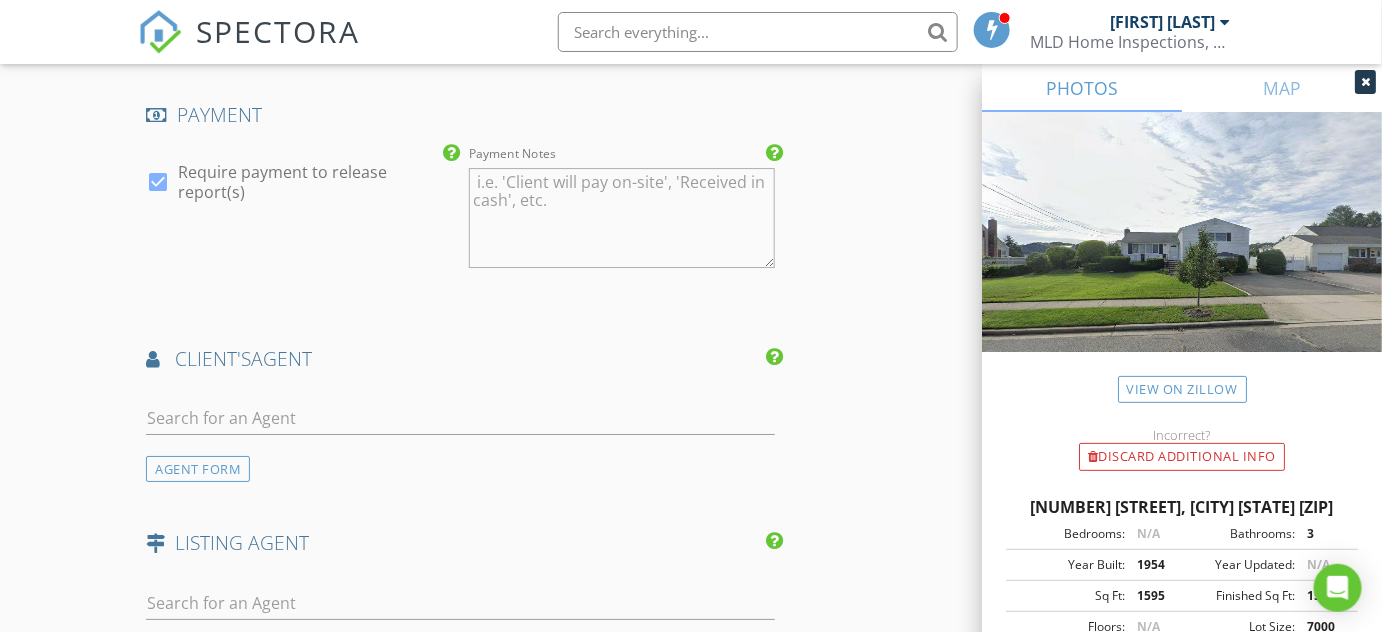 scroll, scrollTop: 2272, scrollLeft: 0, axis: vertical 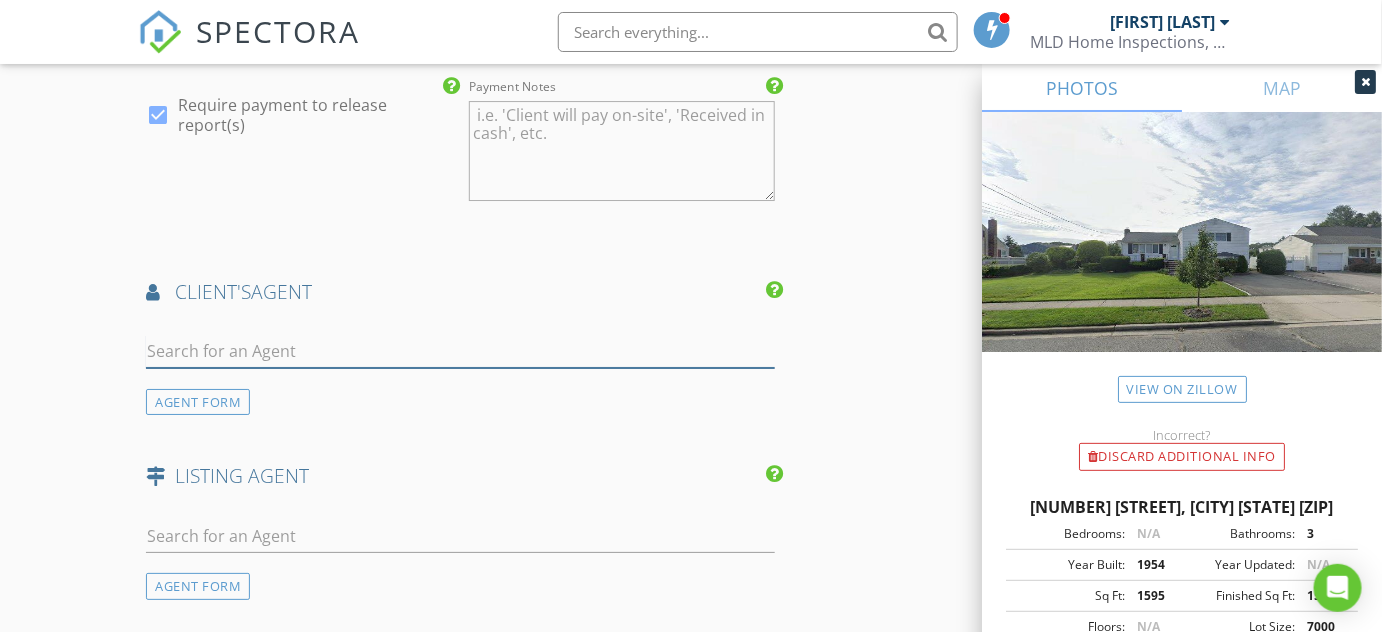 click at bounding box center [460, 351] 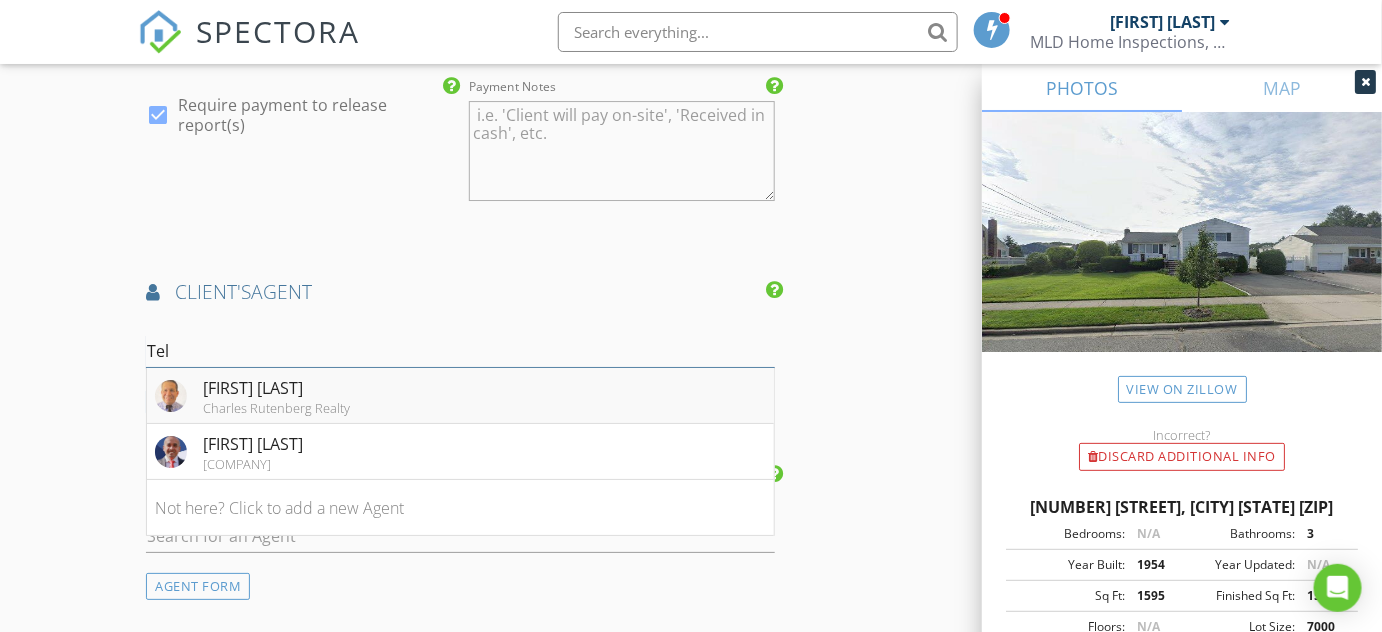 type on "Tel" 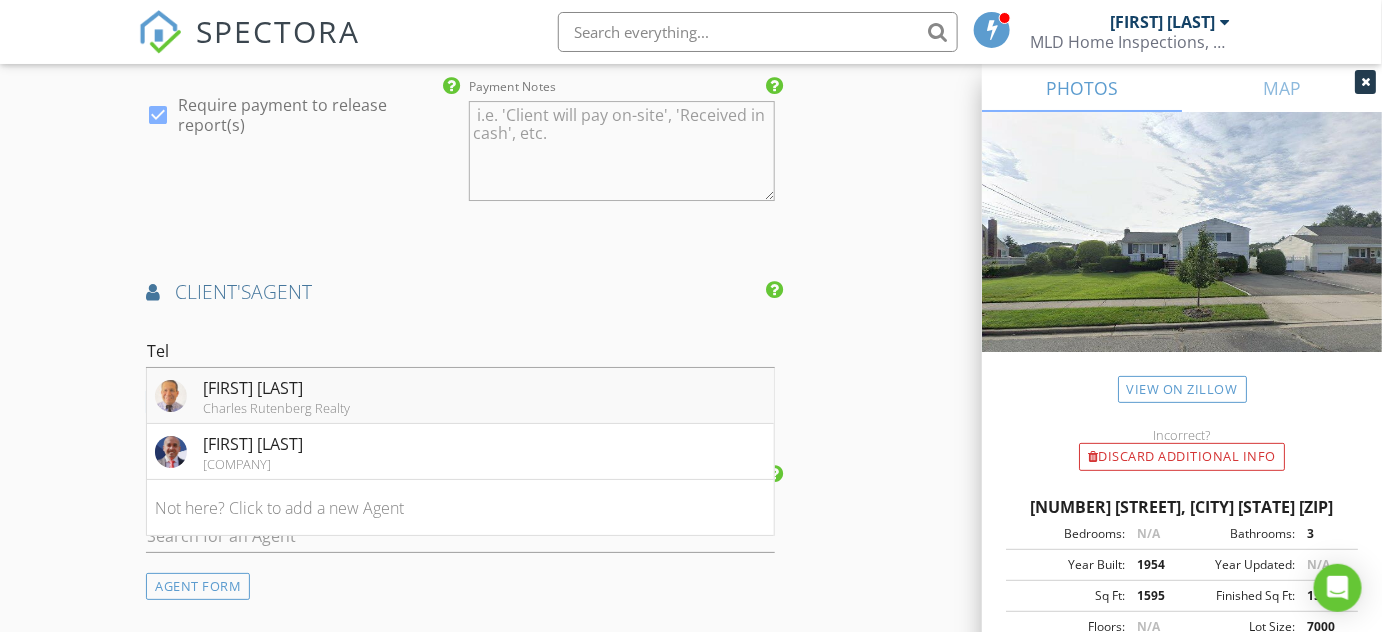 click on "[FIRST] [LAST]" at bounding box center (276, 388) 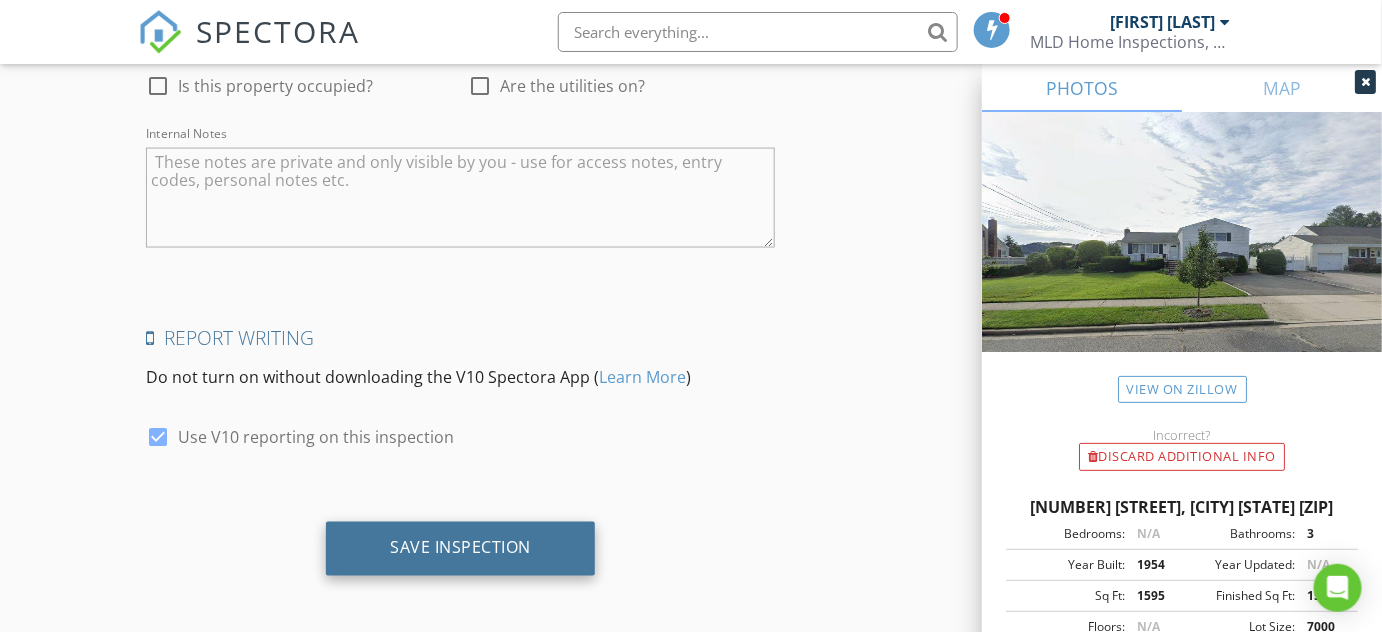 scroll, scrollTop: 3498, scrollLeft: 0, axis: vertical 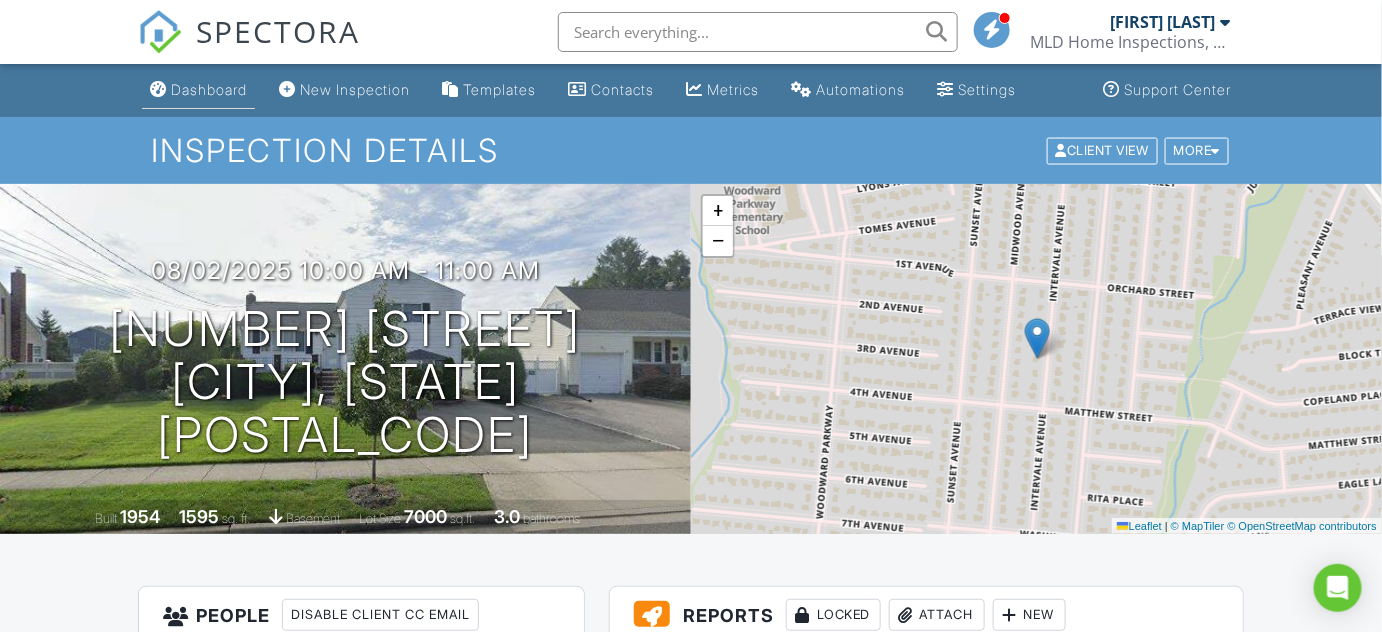 click on "Dashboard" at bounding box center (209, 89) 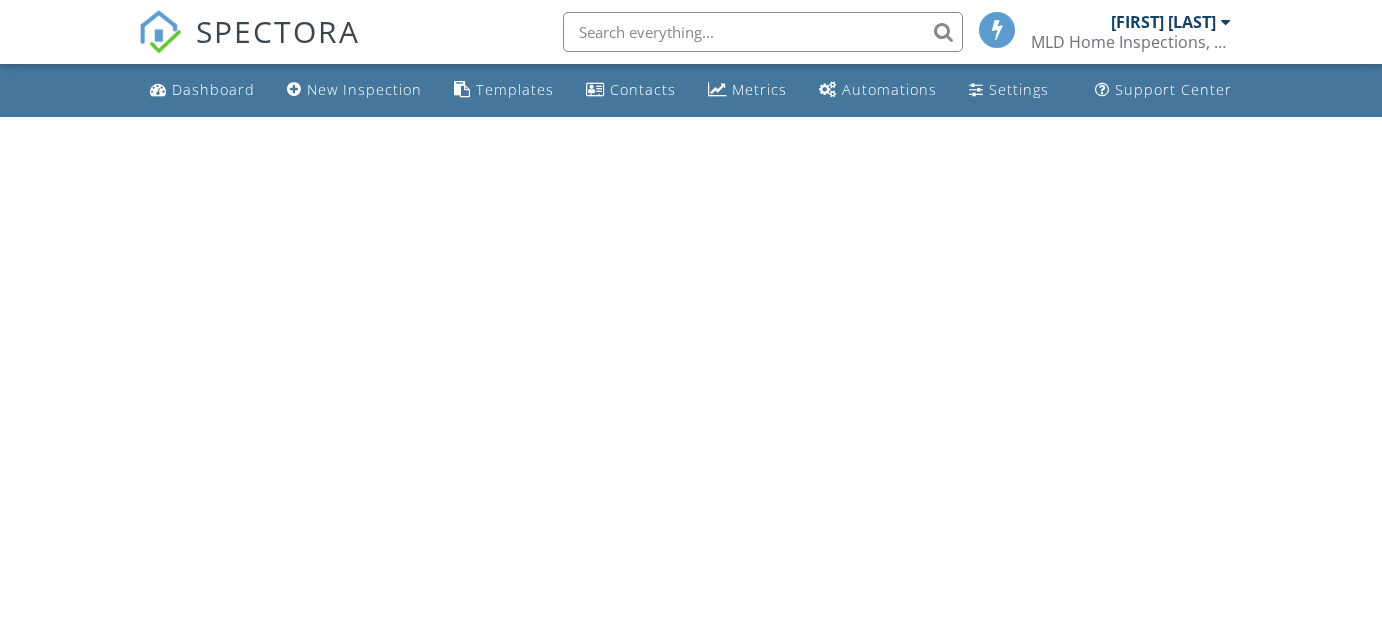 scroll, scrollTop: 0, scrollLeft: 0, axis: both 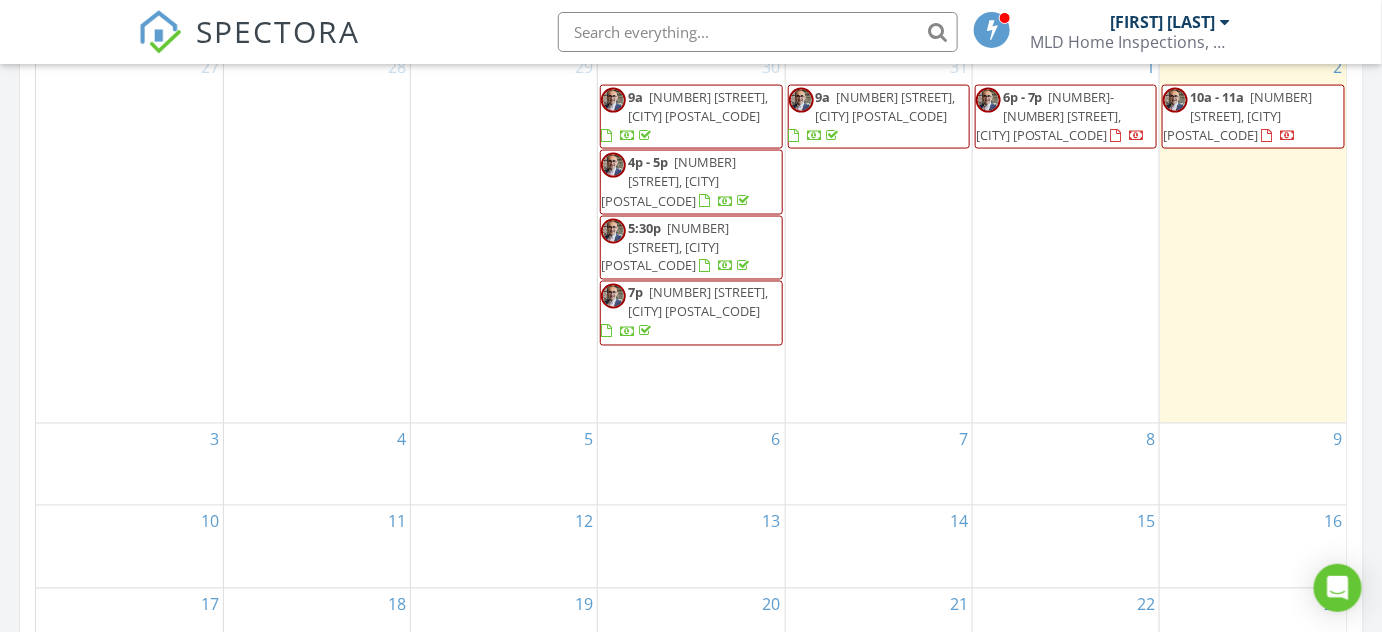 click on "2
10a - 11a
107 Intervale Ave, Farmingdale 11735" at bounding box center (1253, 237) 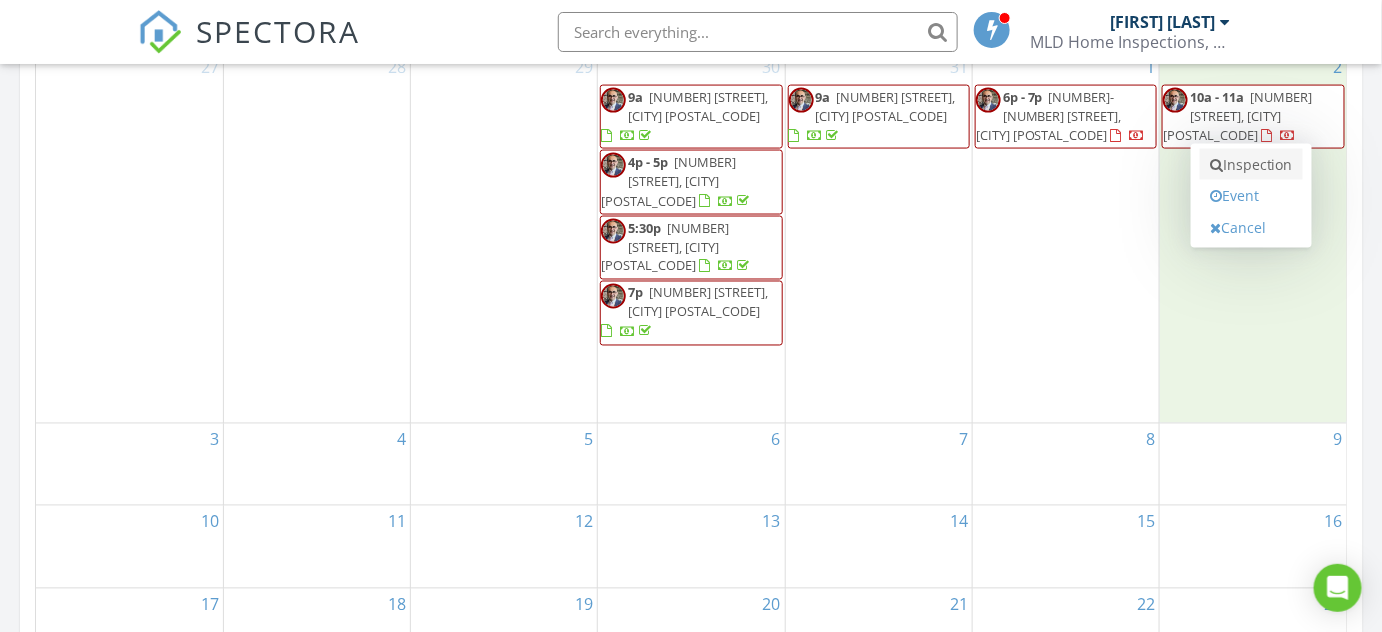 click on "Inspection" at bounding box center [1251, 165] 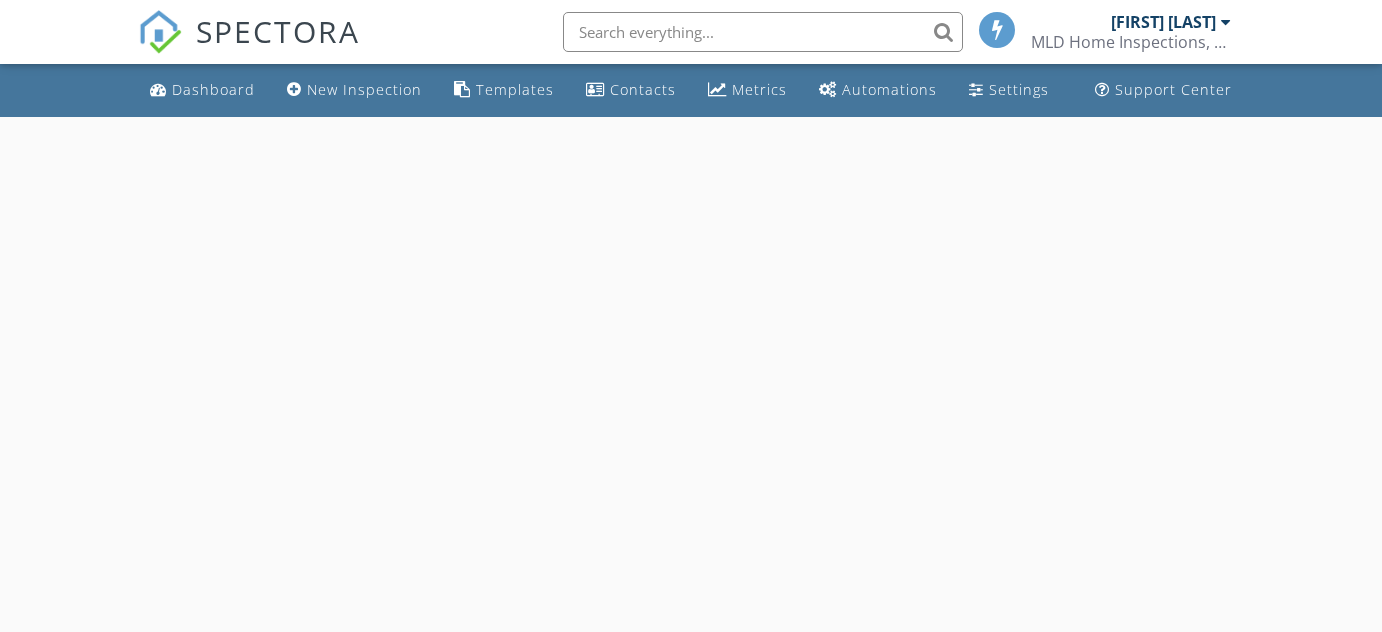 scroll, scrollTop: 0, scrollLeft: 0, axis: both 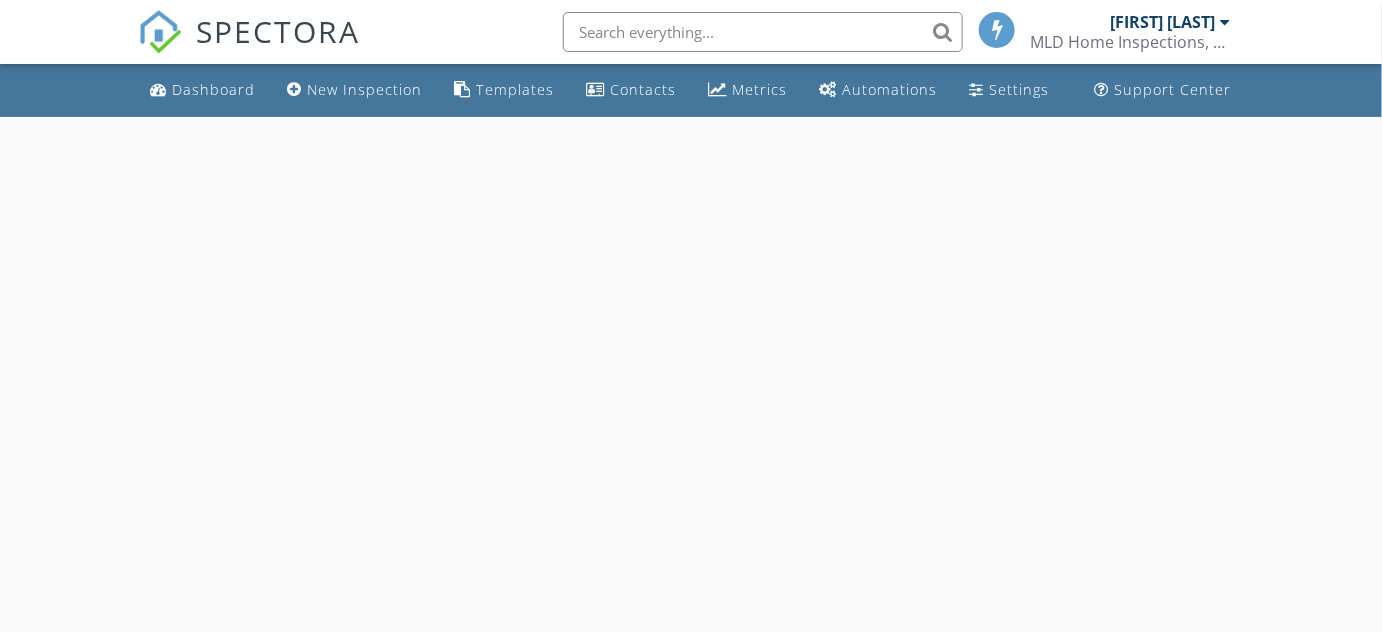 select on "7" 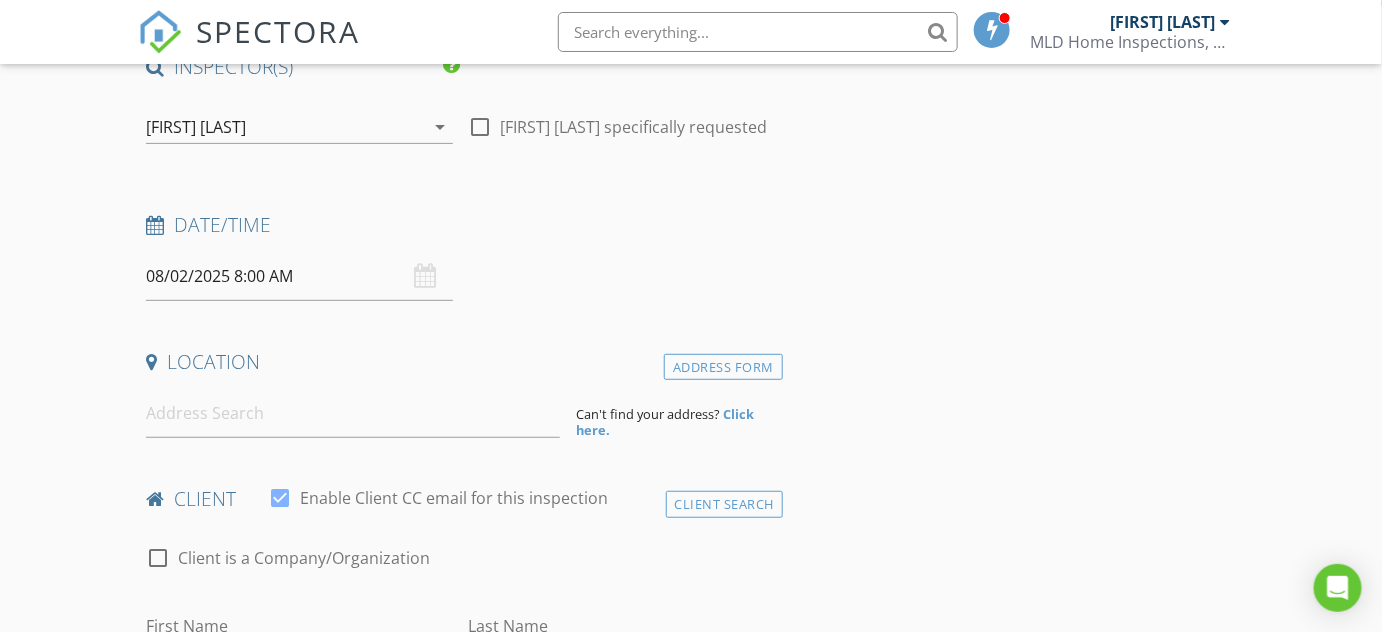 scroll, scrollTop: 181, scrollLeft: 0, axis: vertical 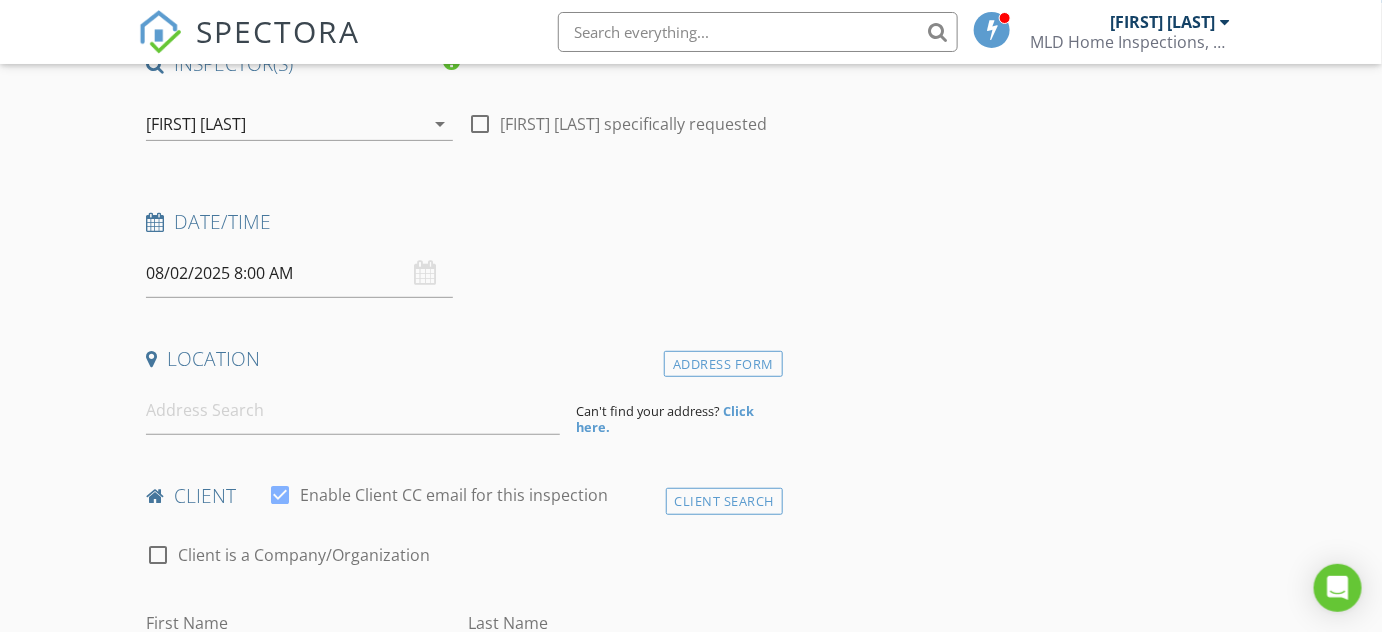 click on "08/02/2025 8:00 AM" at bounding box center (299, 273) 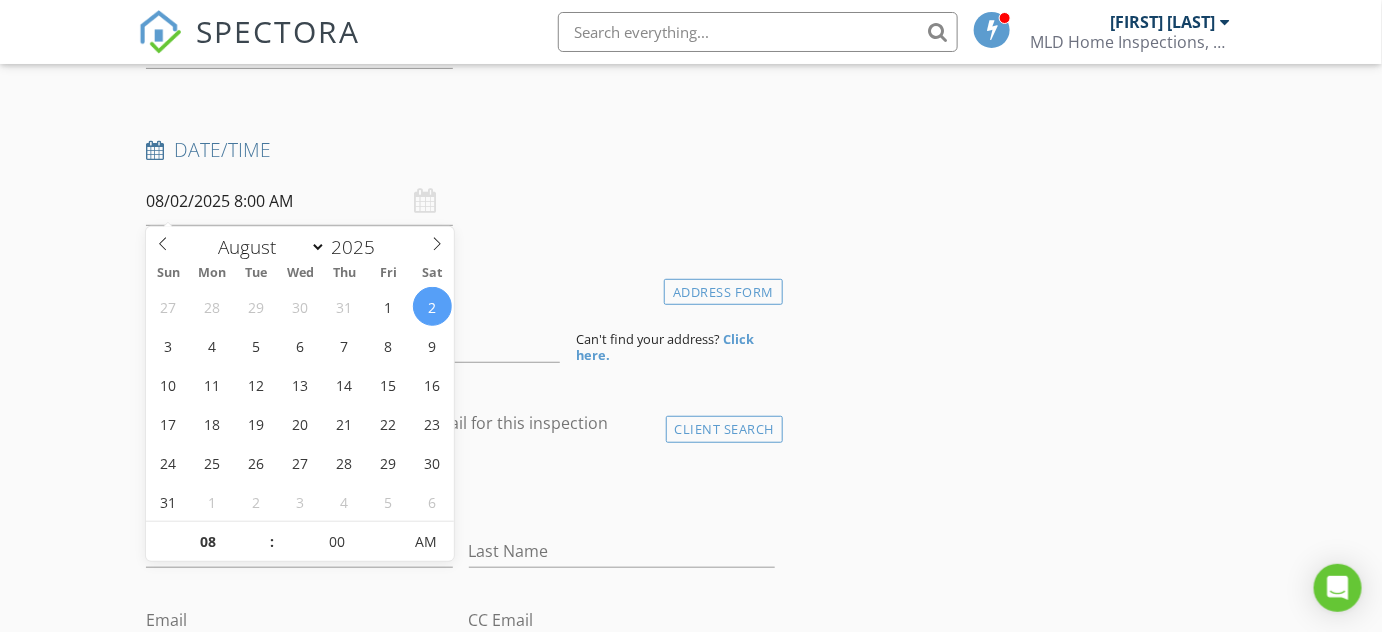 scroll, scrollTop: 363, scrollLeft: 0, axis: vertical 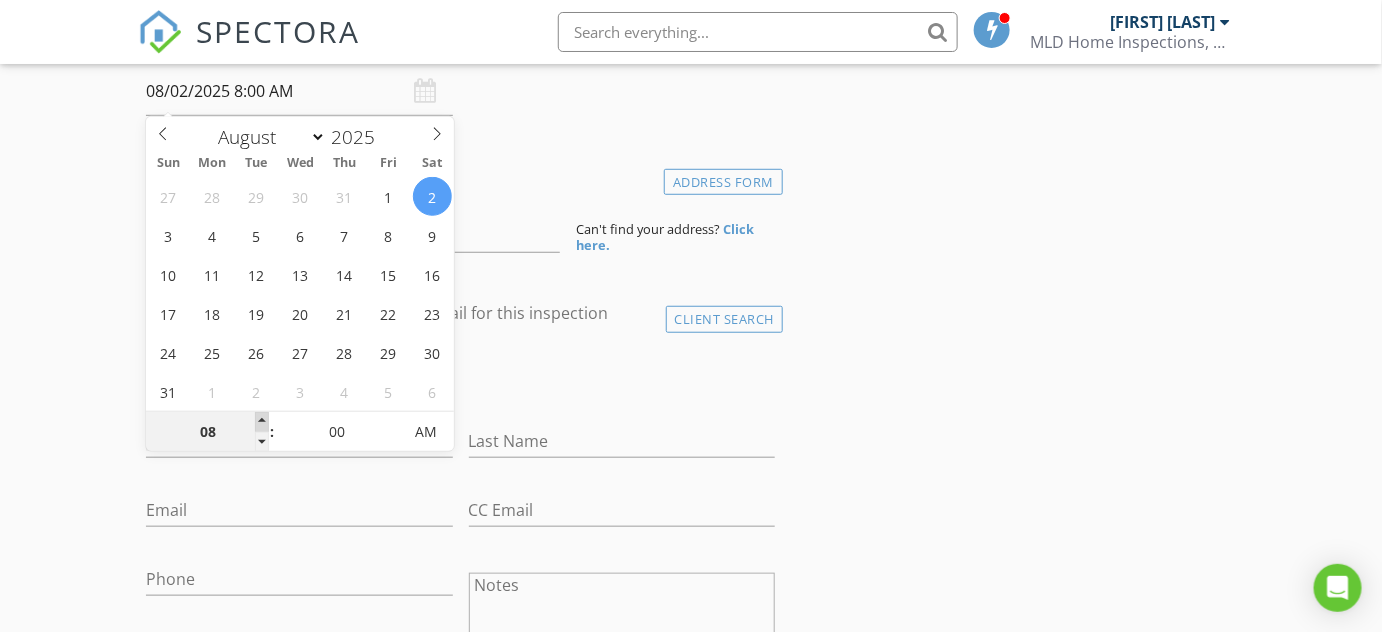 type on "09" 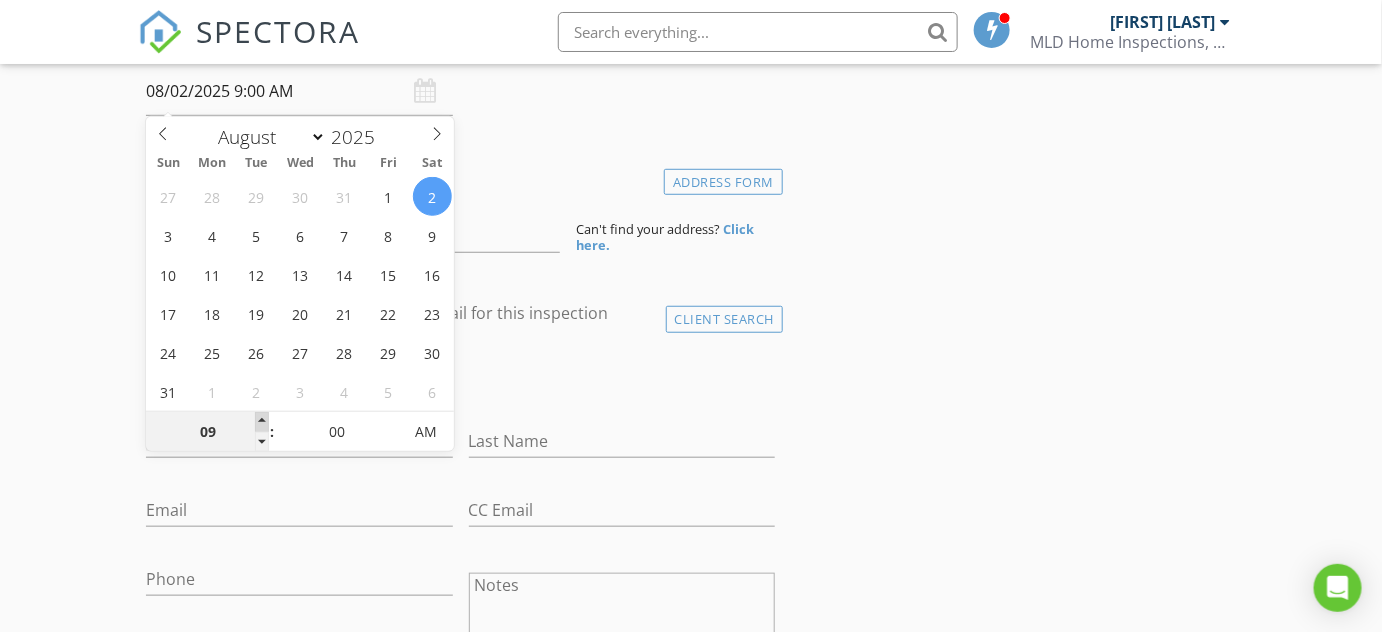 click at bounding box center [262, 422] 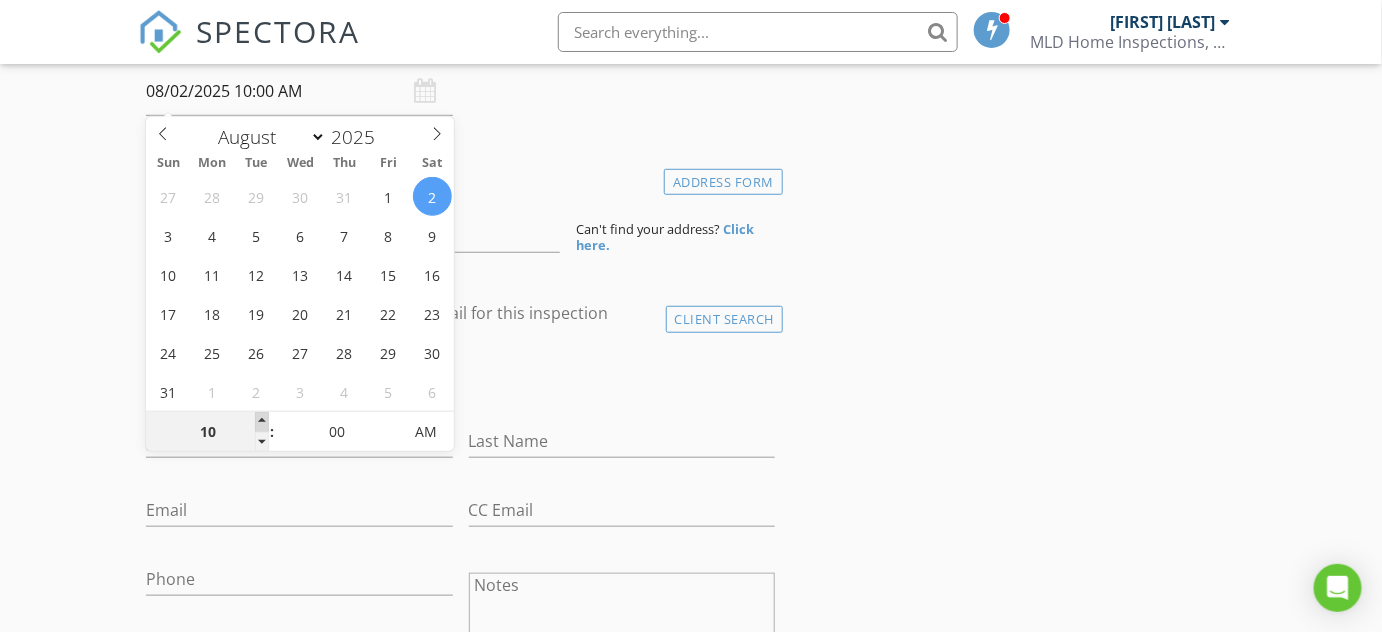 click at bounding box center [262, 422] 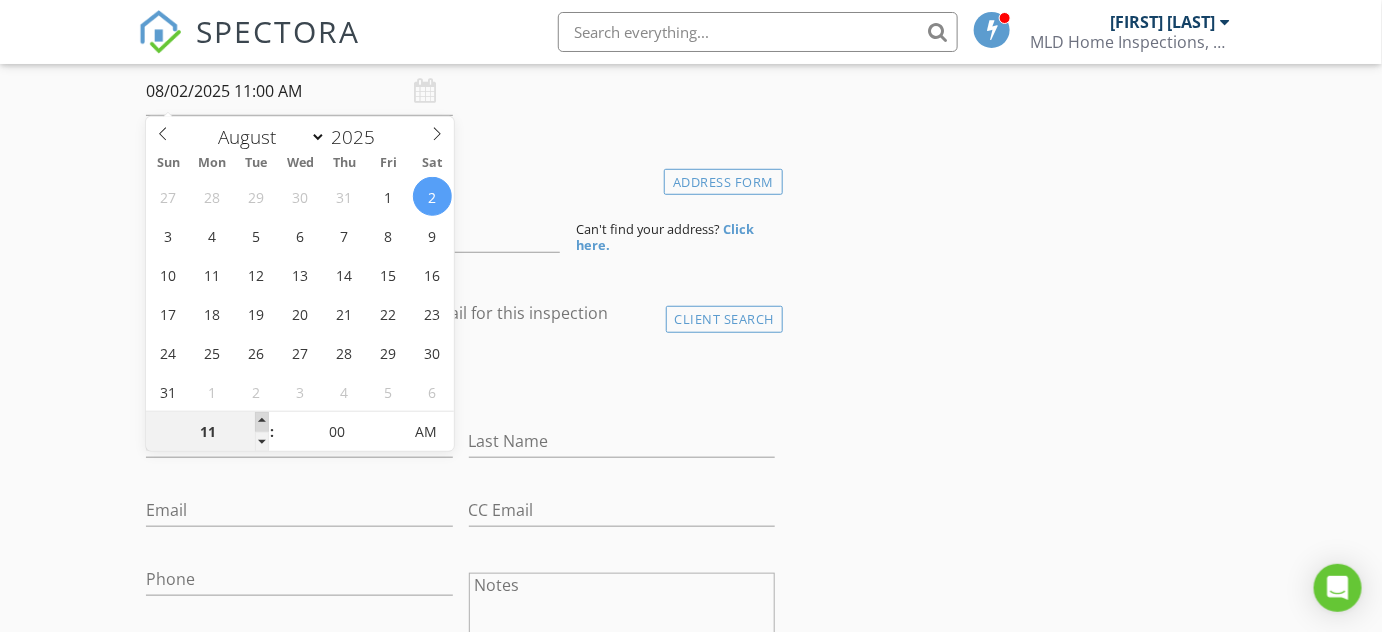 click at bounding box center [262, 422] 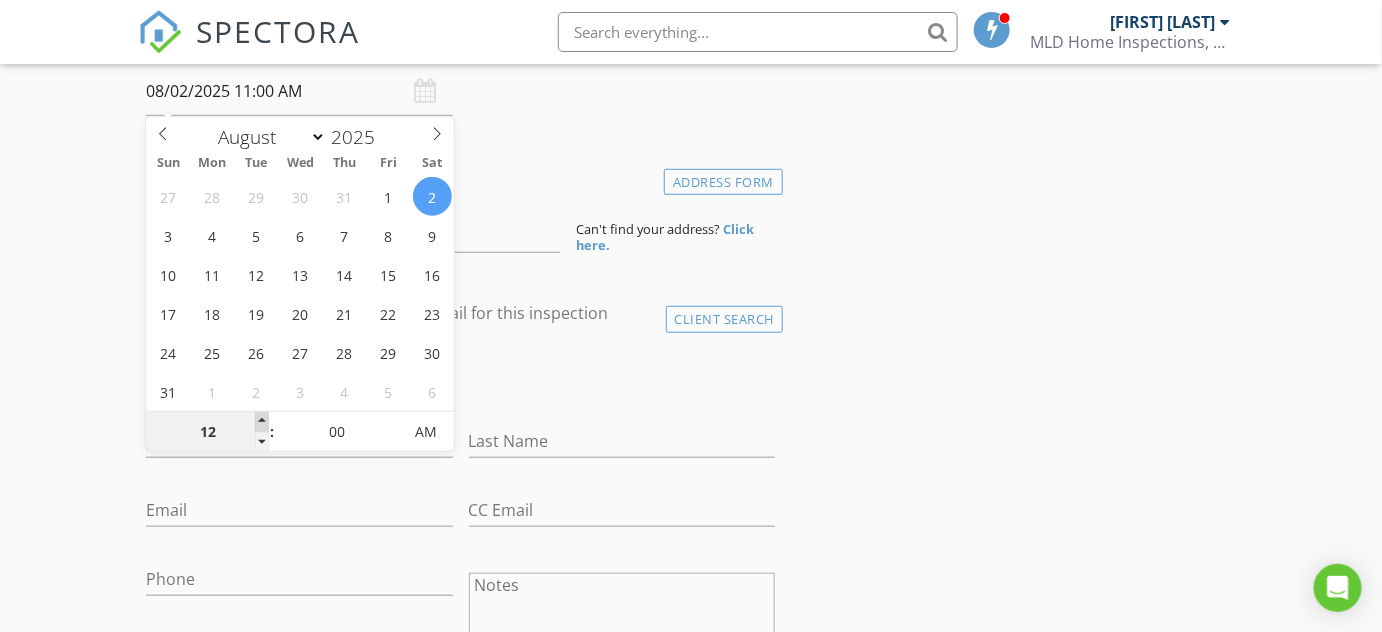 type on "08/02/2025 12:00 PM" 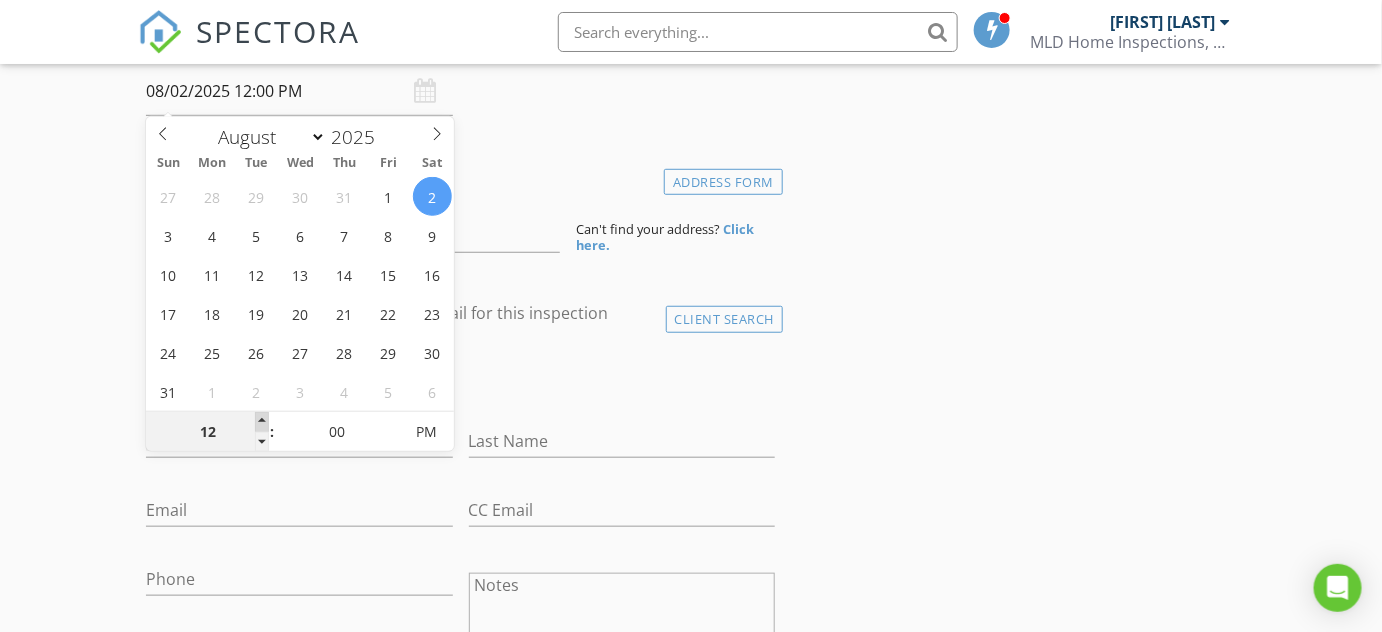 click at bounding box center [262, 422] 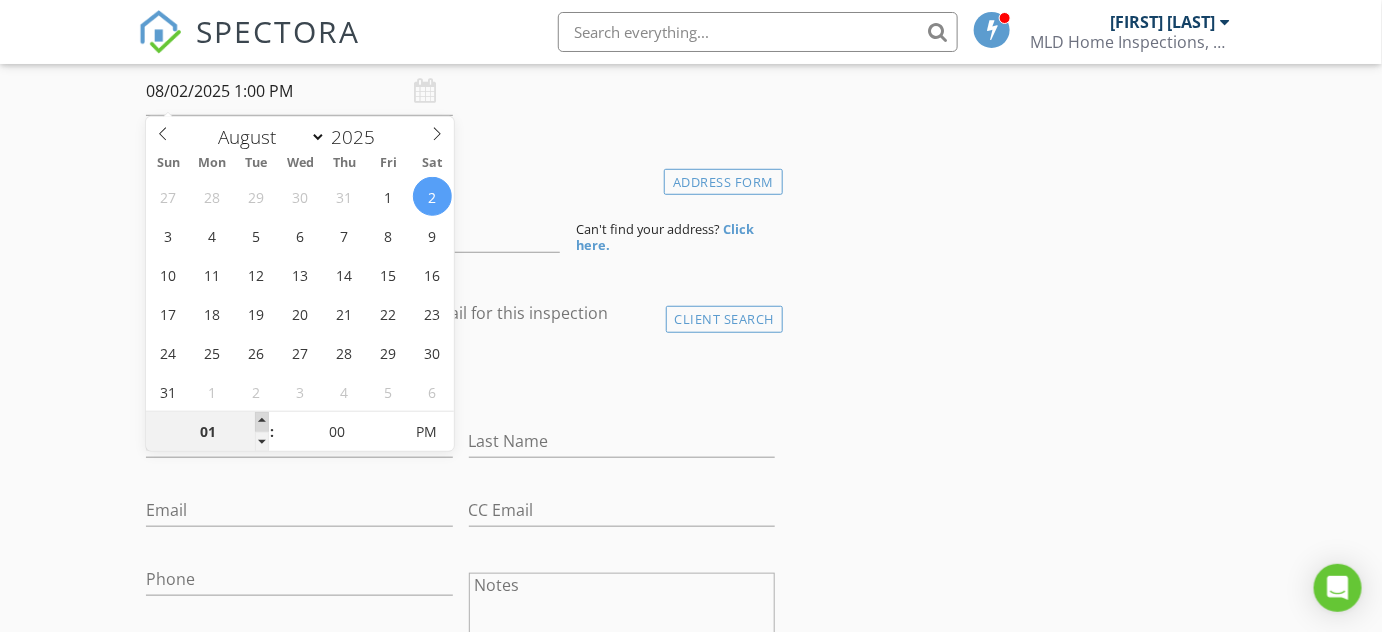 click at bounding box center [262, 422] 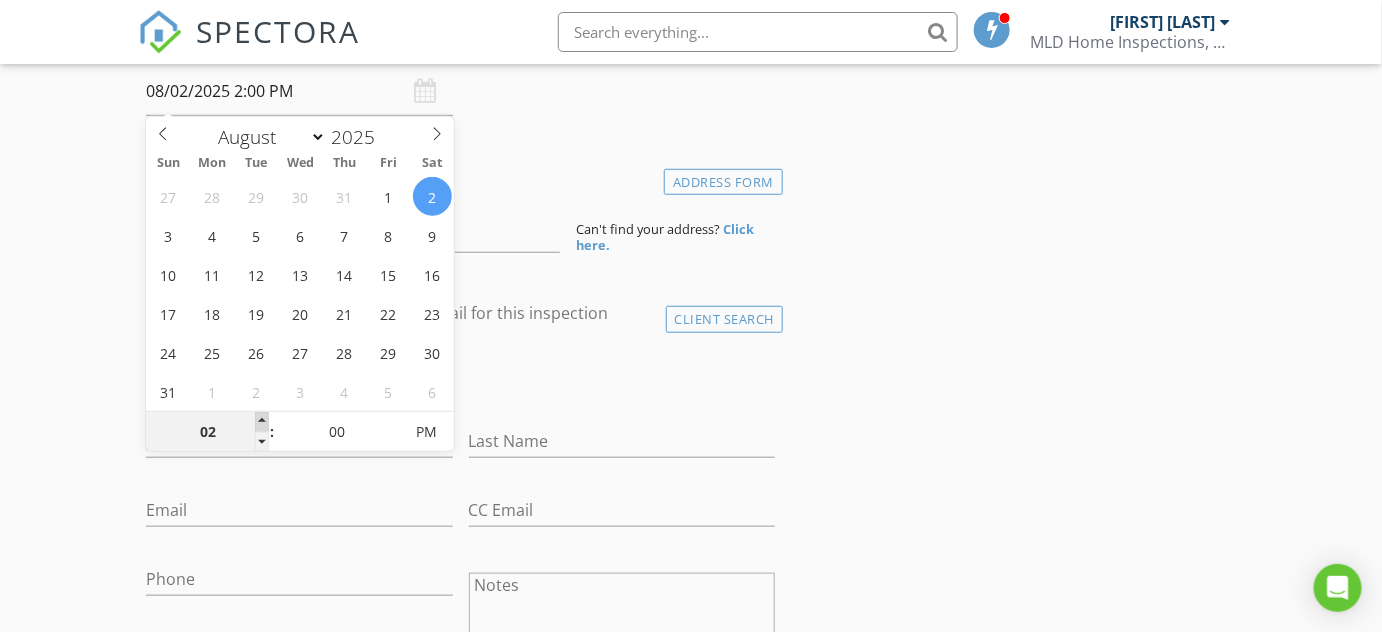 click at bounding box center (262, 422) 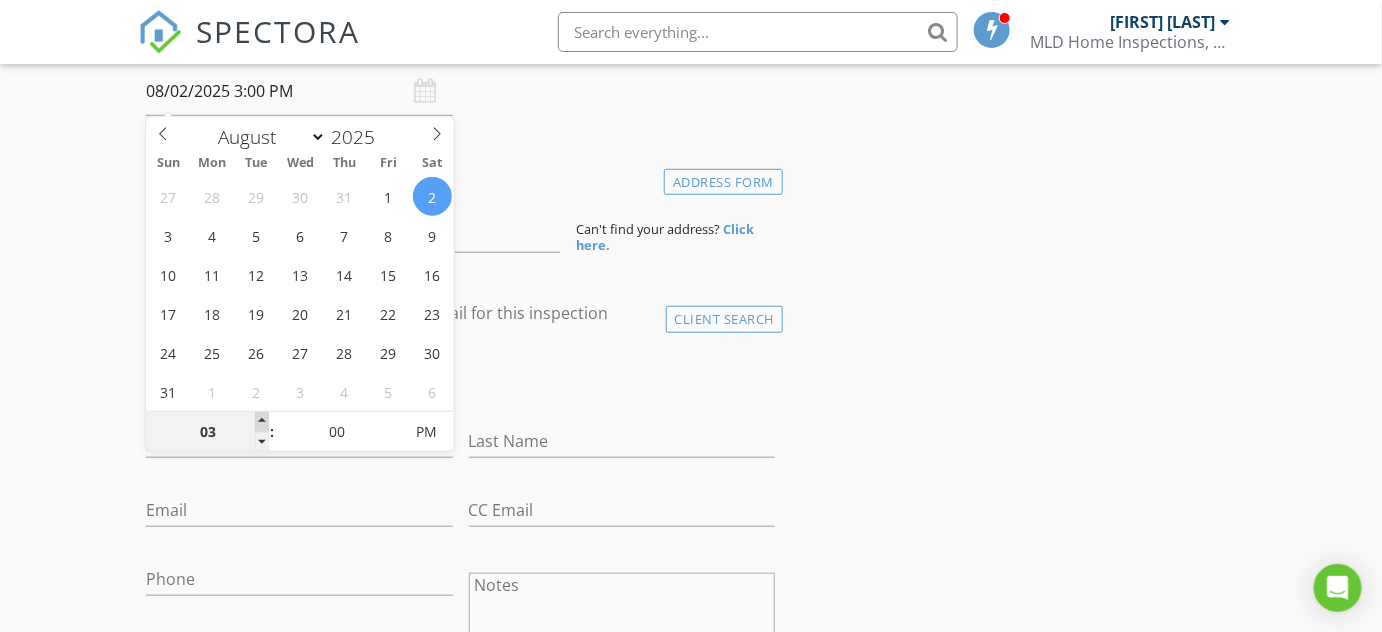 click at bounding box center (262, 422) 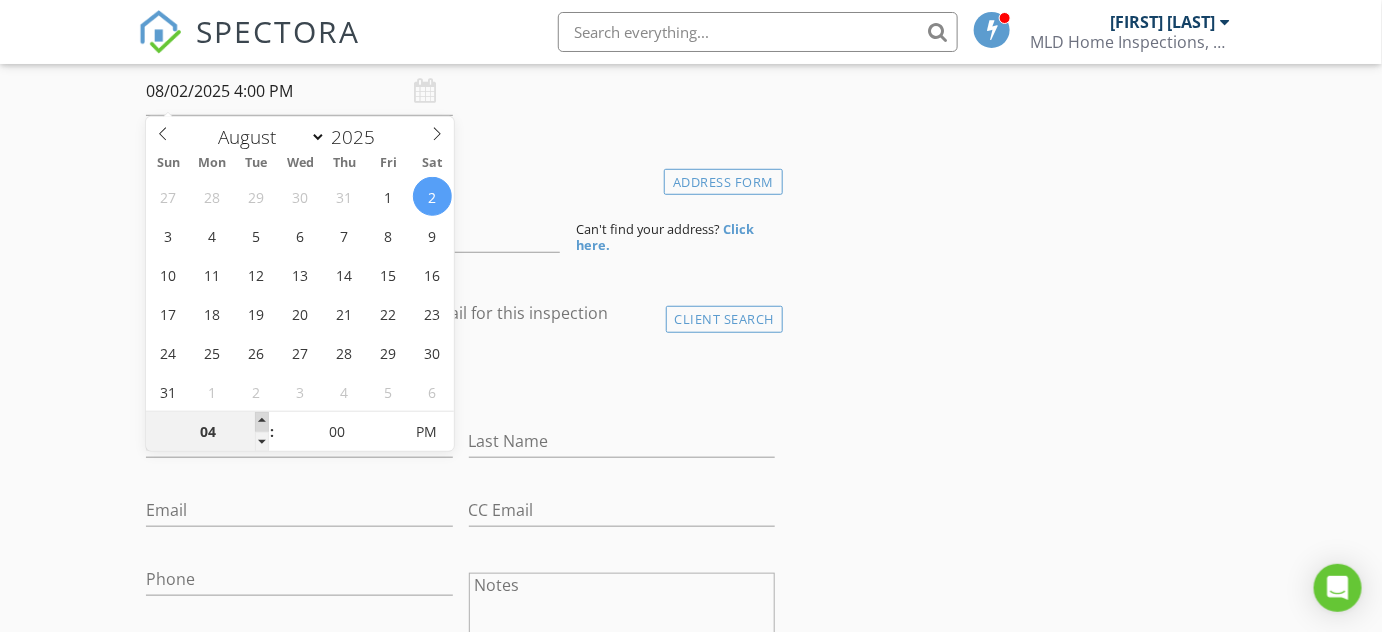 click at bounding box center (262, 422) 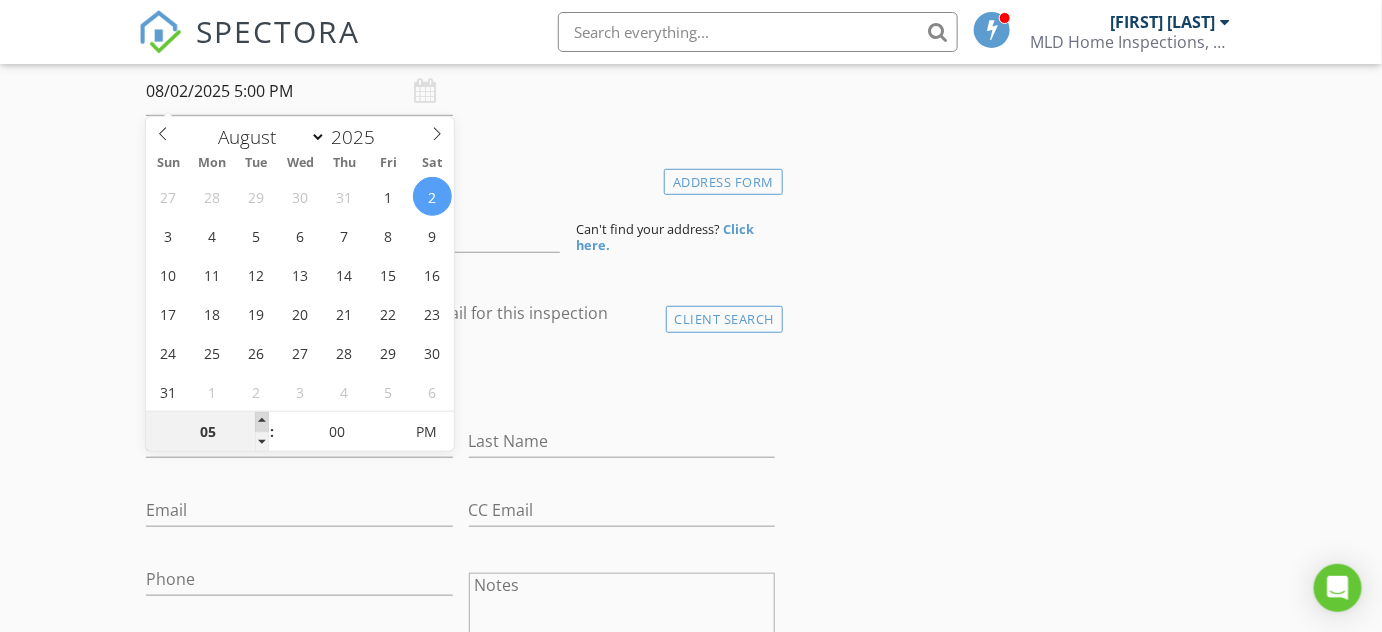 click at bounding box center (262, 422) 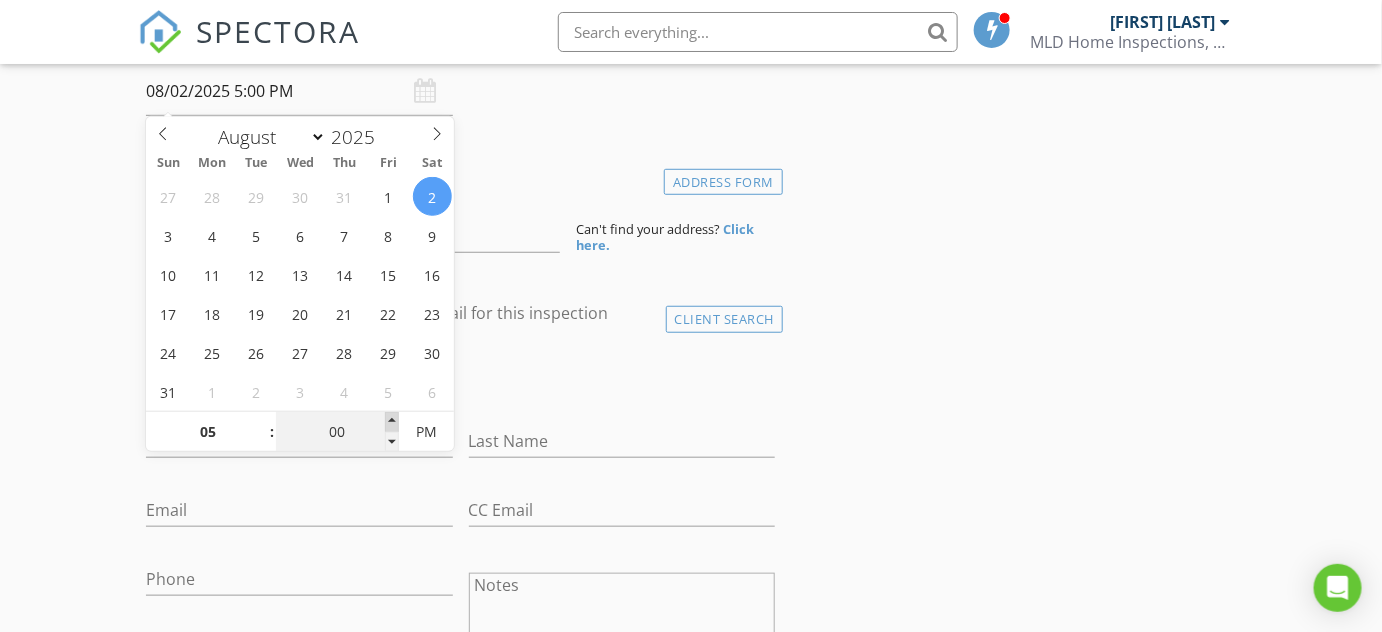 type on "05" 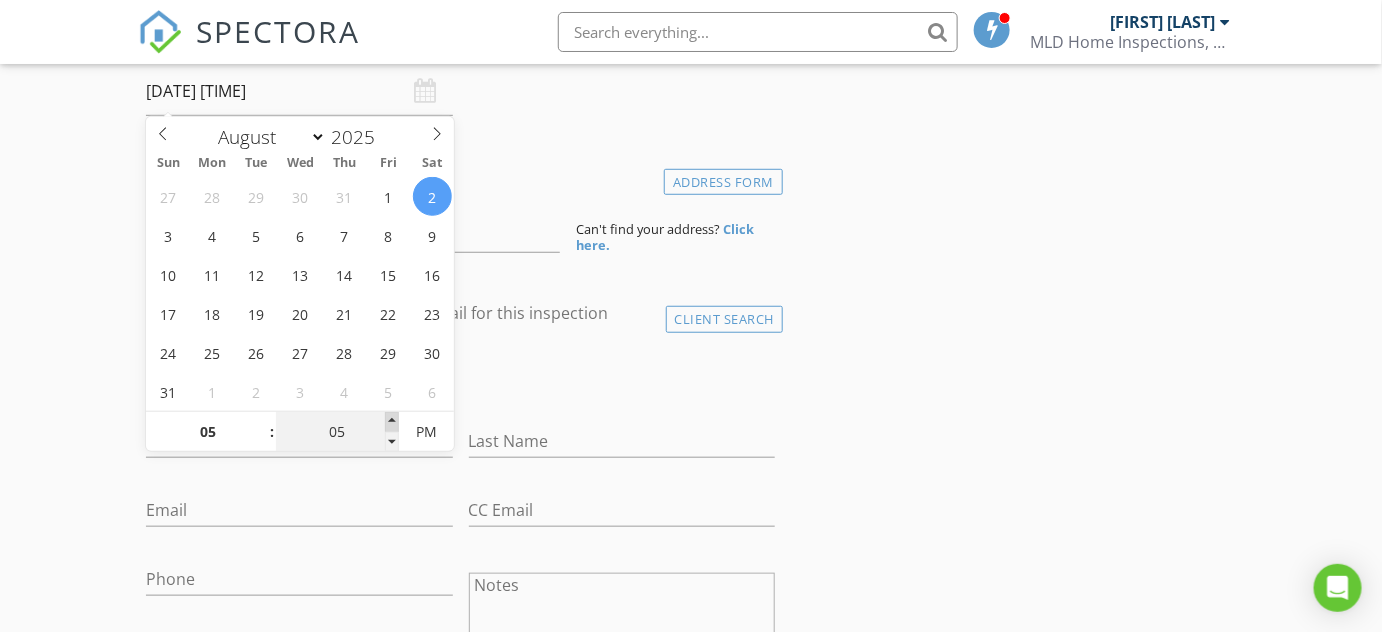 click at bounding box center (392, 422) 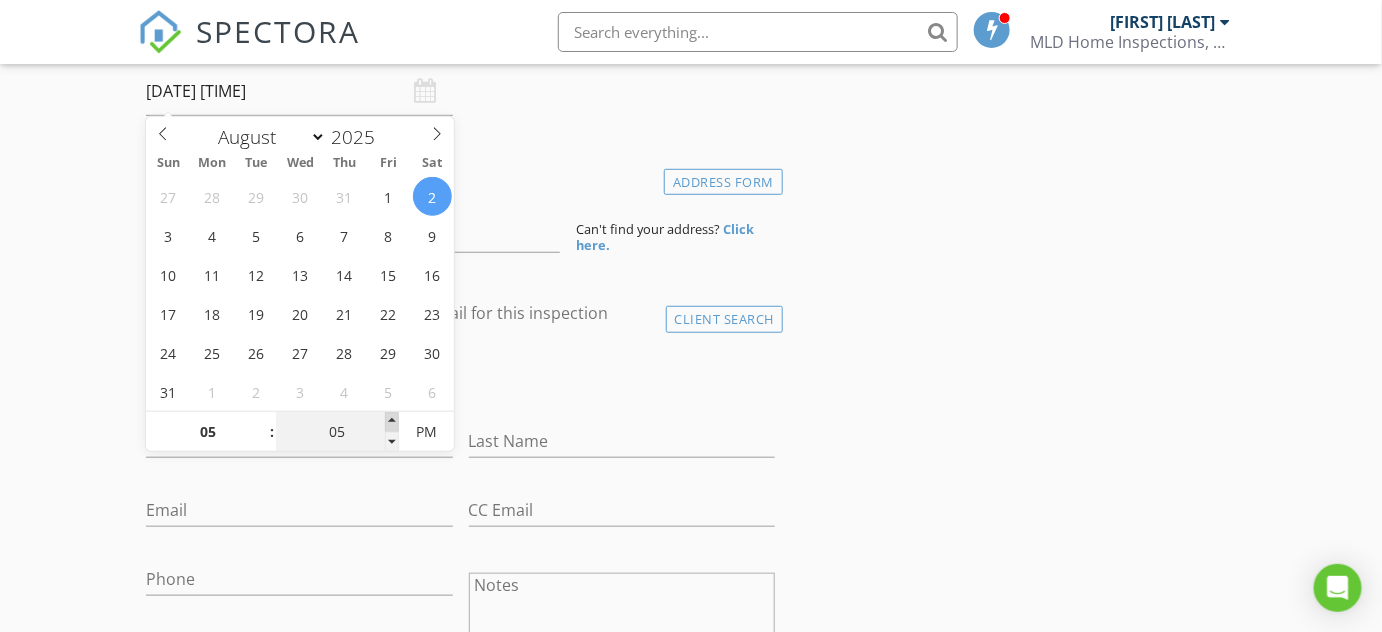 type on "10" 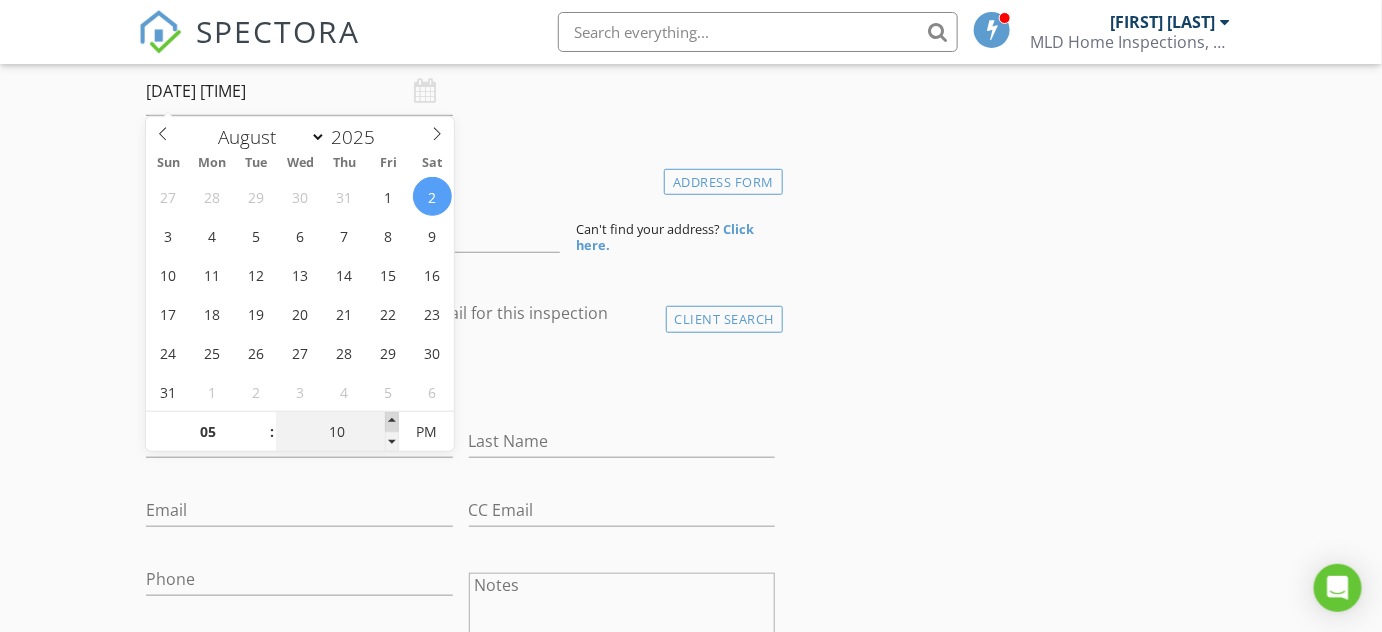 click at bounding box center [392, 422] 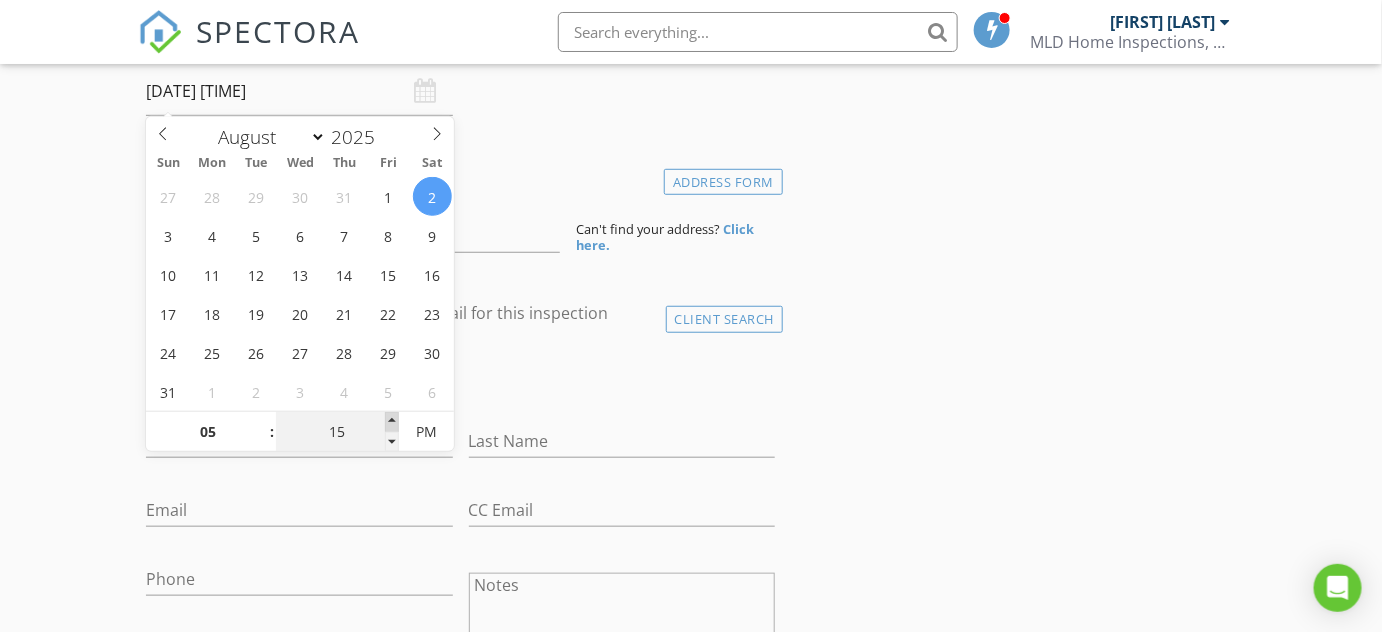 click at bounding box center (392, 422) 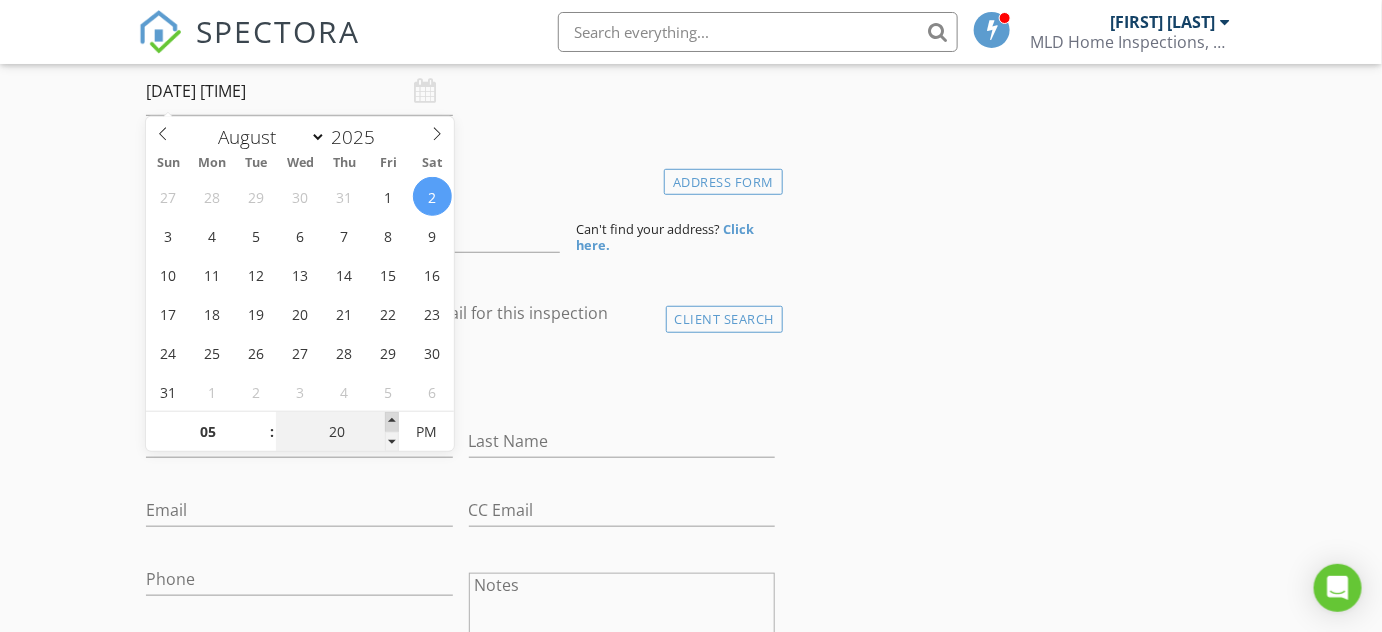 click at bounding box center (392, 422) 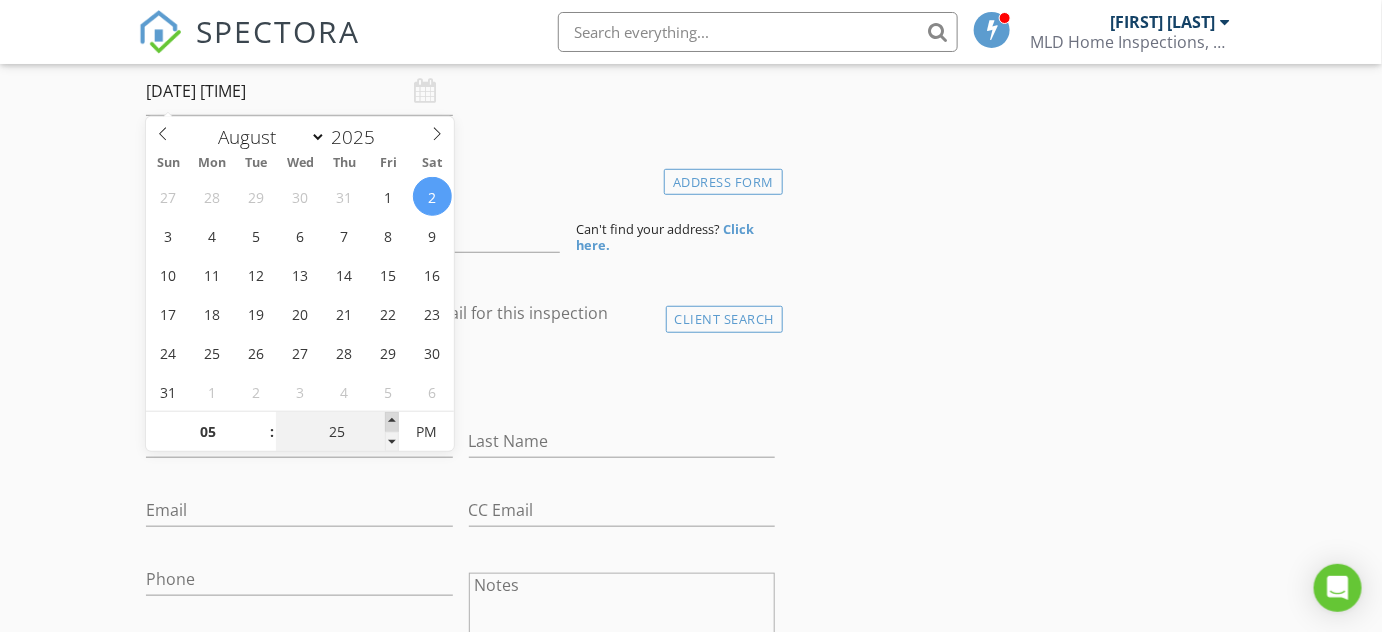 click at bounding box center [392, 422] 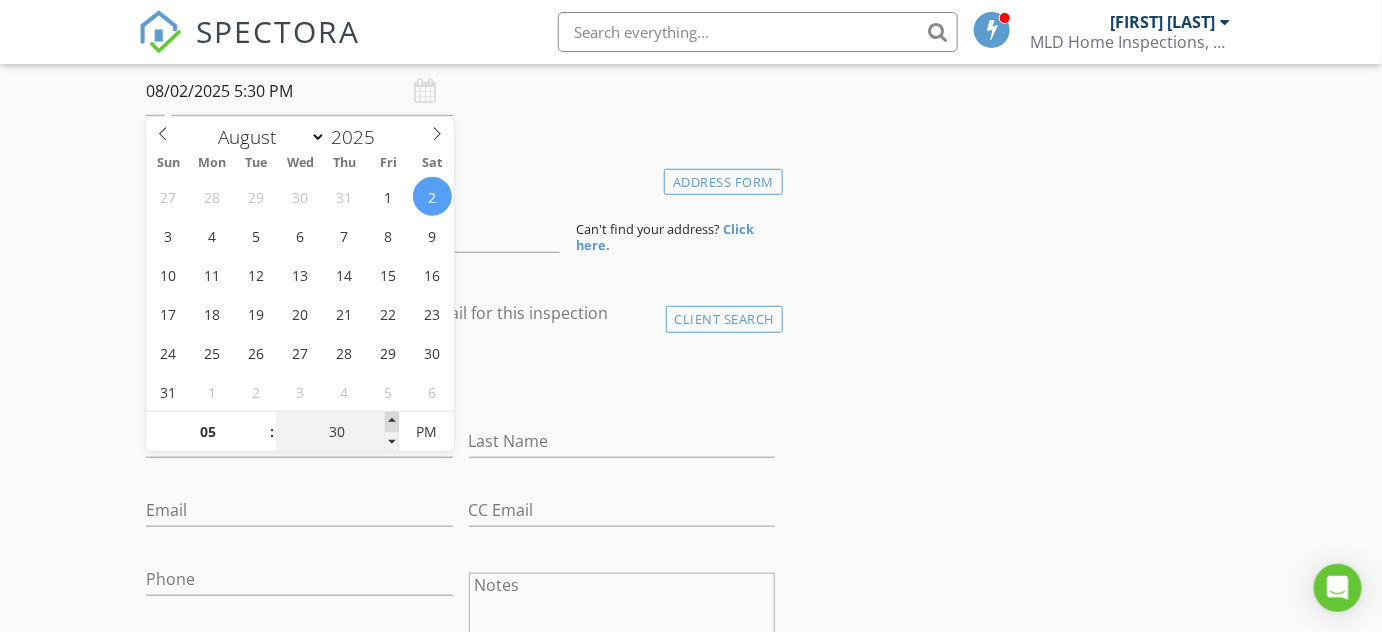 click at bounding box center (392, 422) 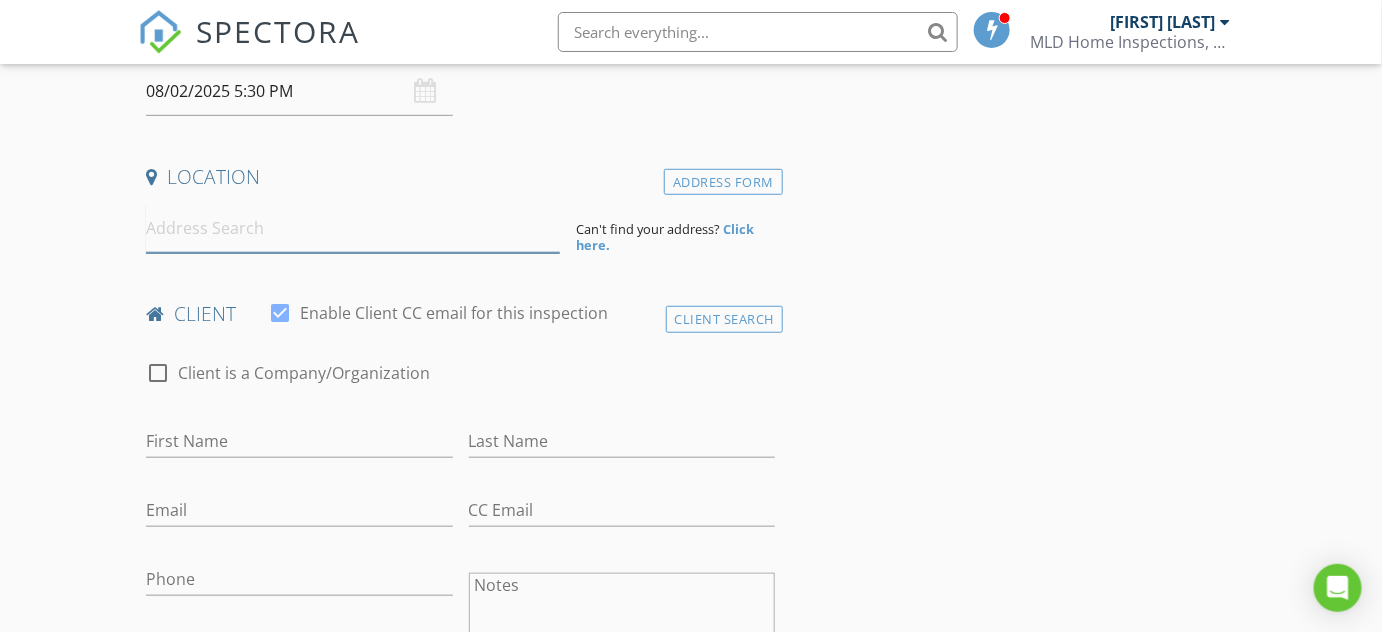 click at bounding box center [353, 228] 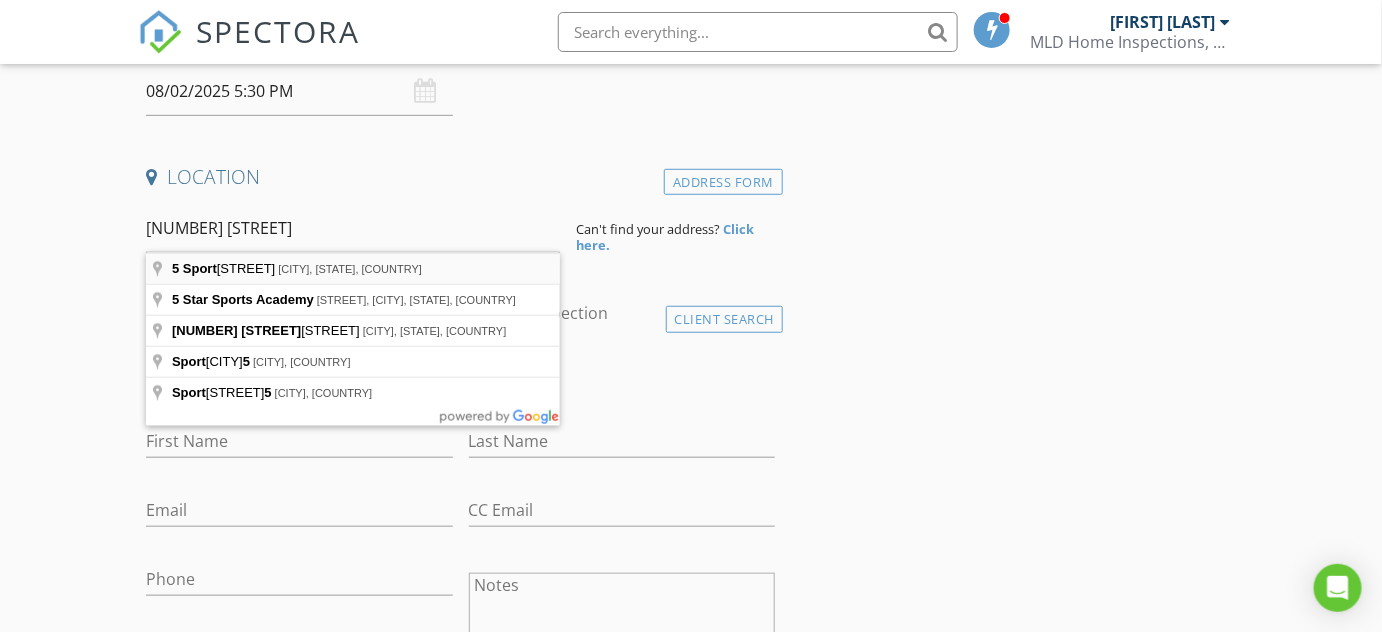 type on "5 Sportsmans Avenue, Freeport, NY, USA" 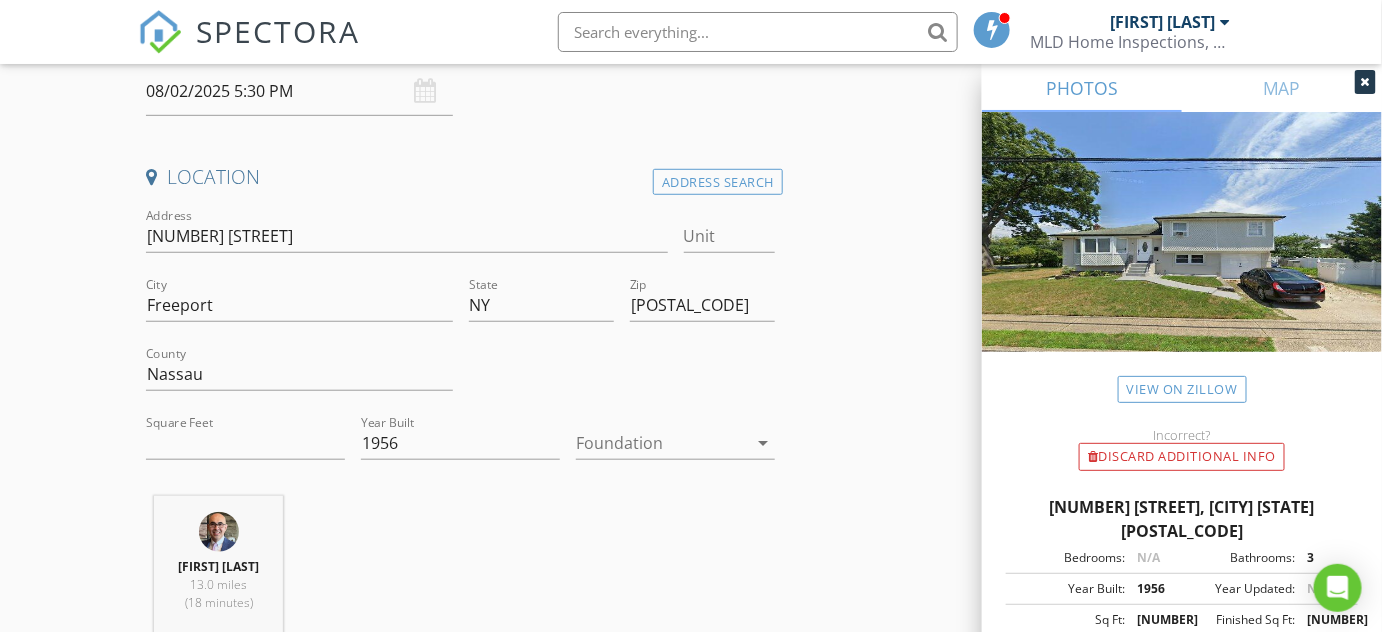 click on "arrow_drop_down" at bounding box center [763, 443] 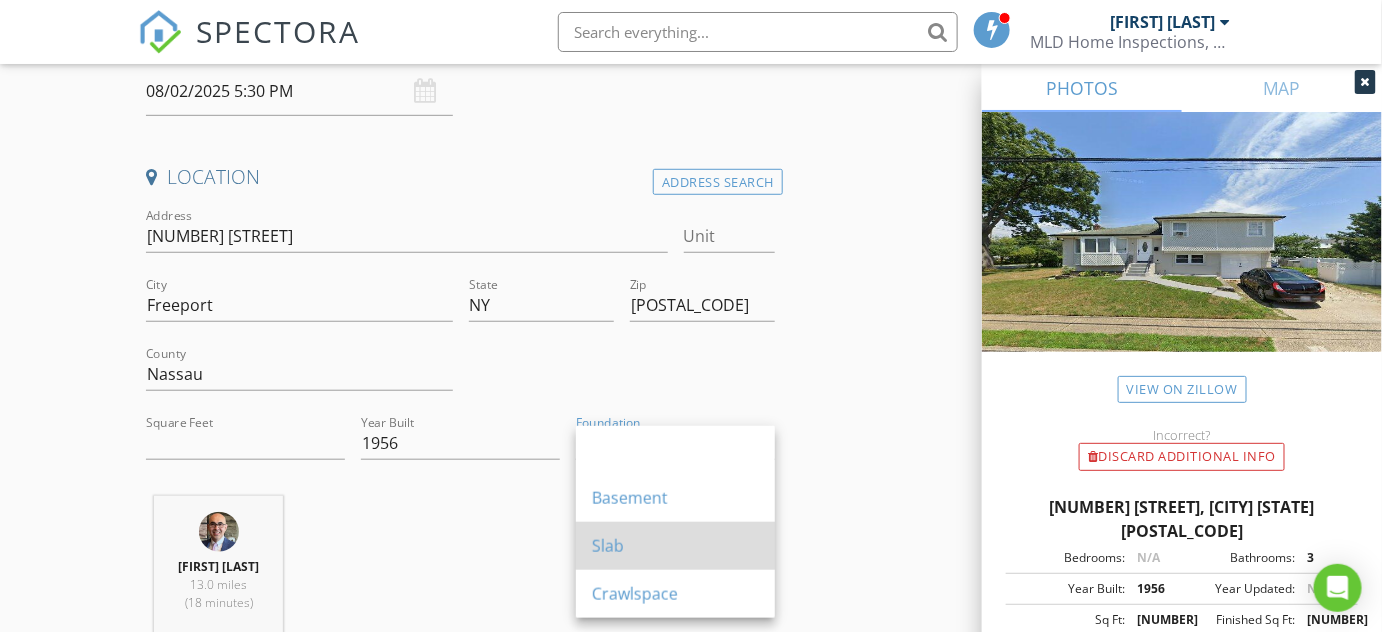 click on "Slab" at bounding box center [675, 546] 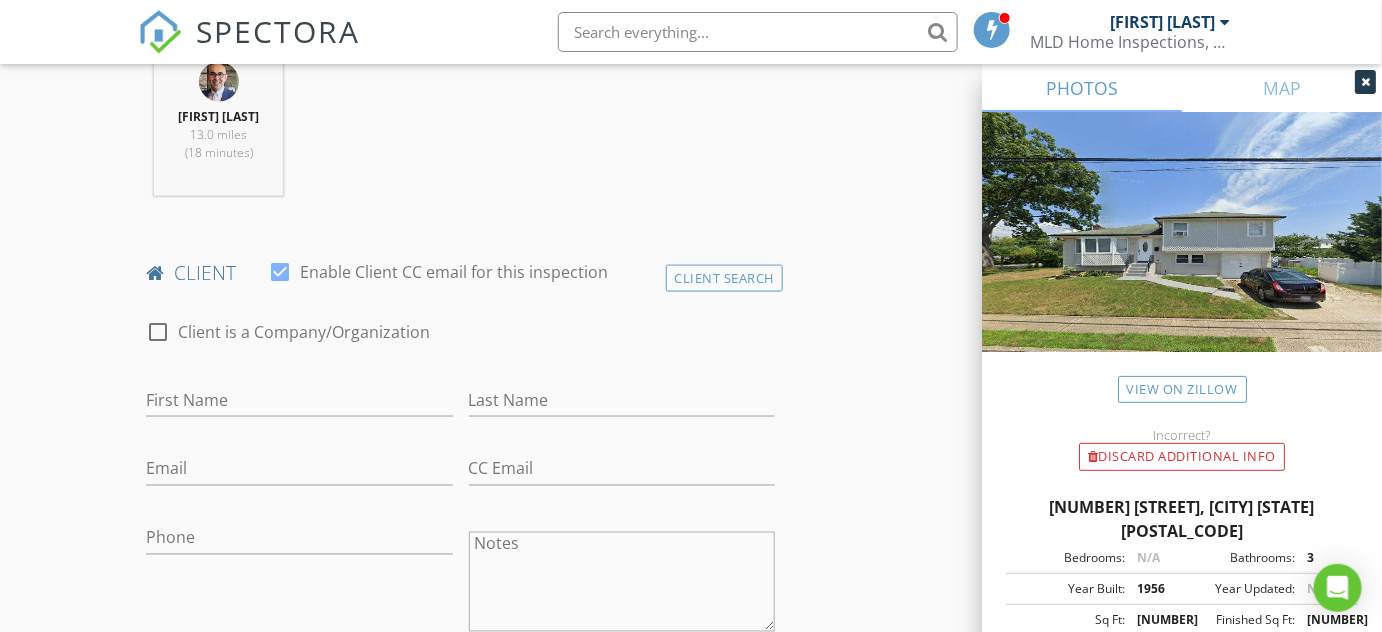 scroll, scrollTop: 818, scrollLeft: 0, axis: vertical 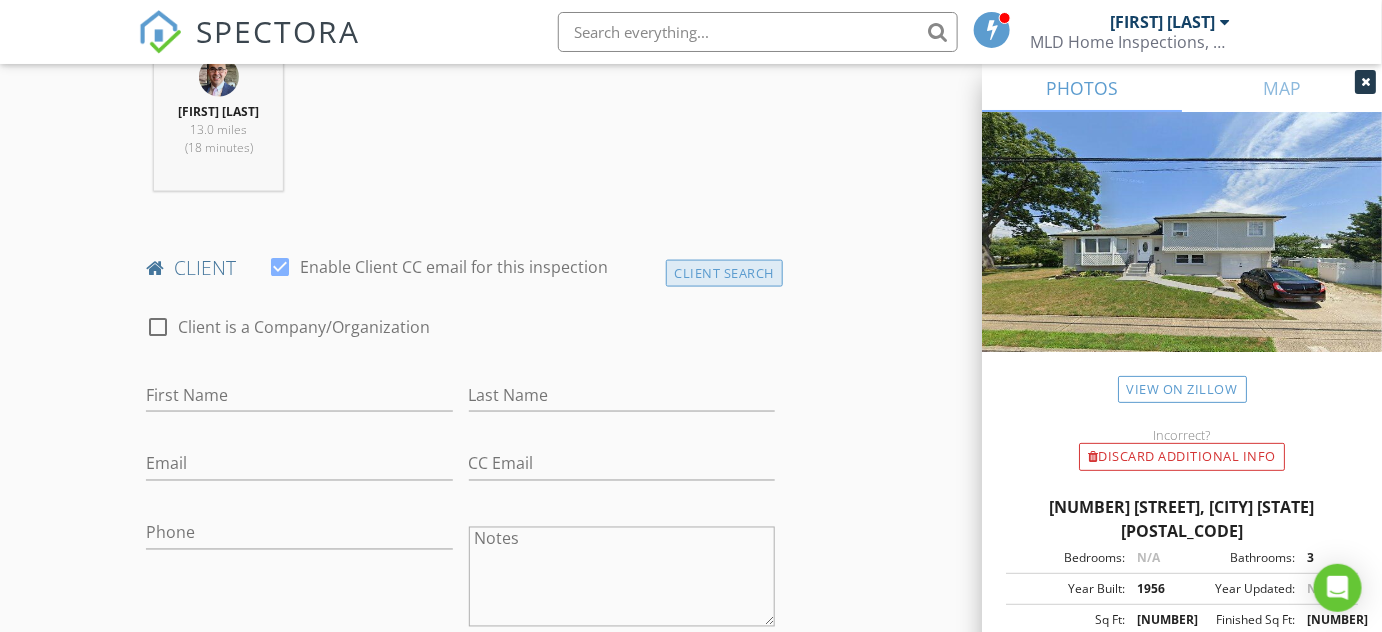 click on "Client Search" at bounding box center [725, 273] 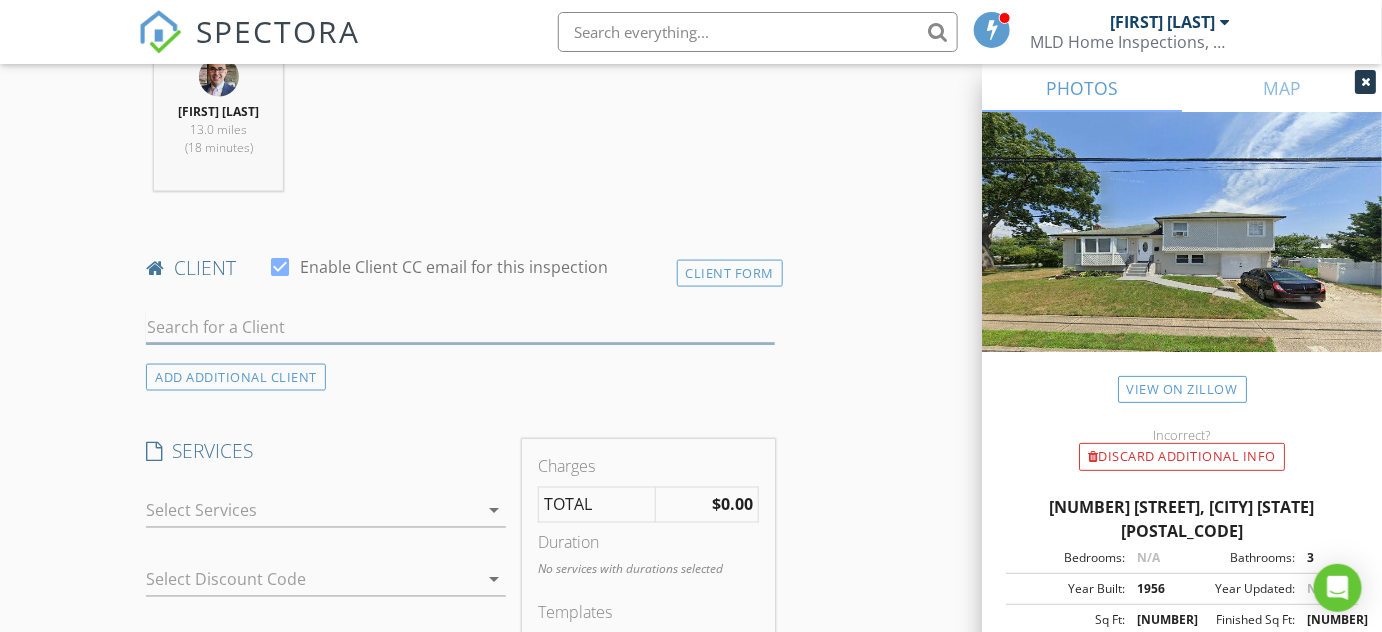 click at bounding box center (460, 327) 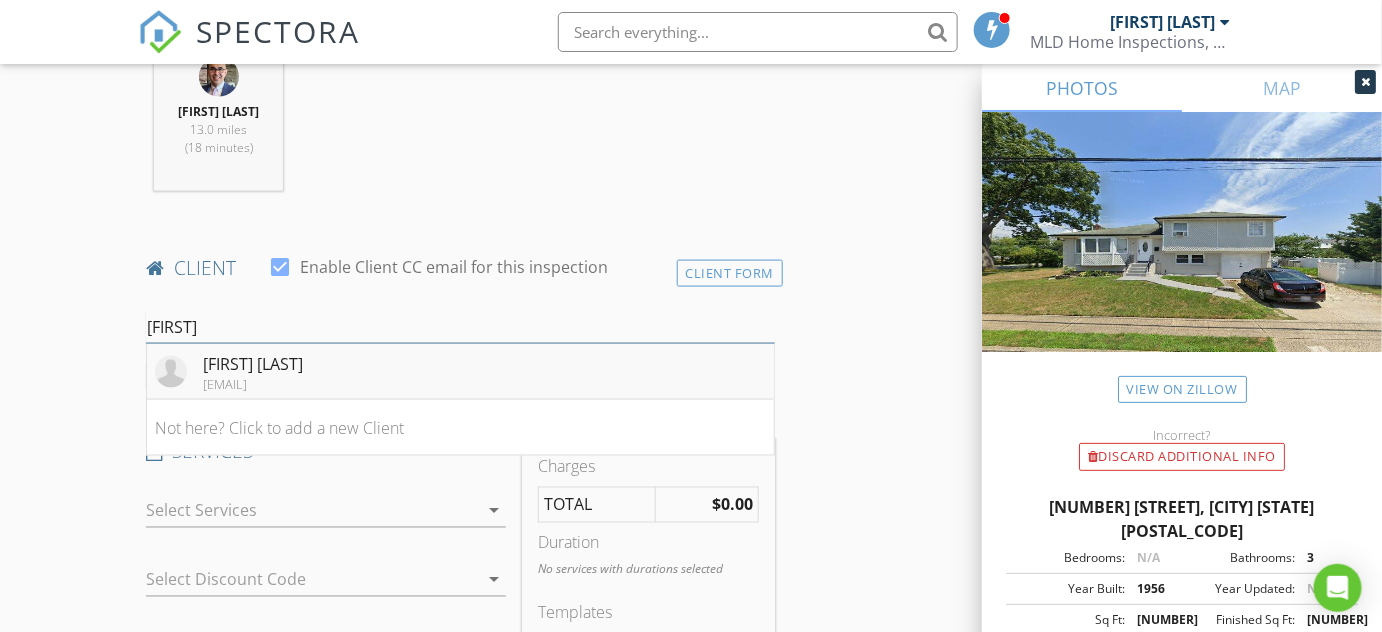 type on "Yann" 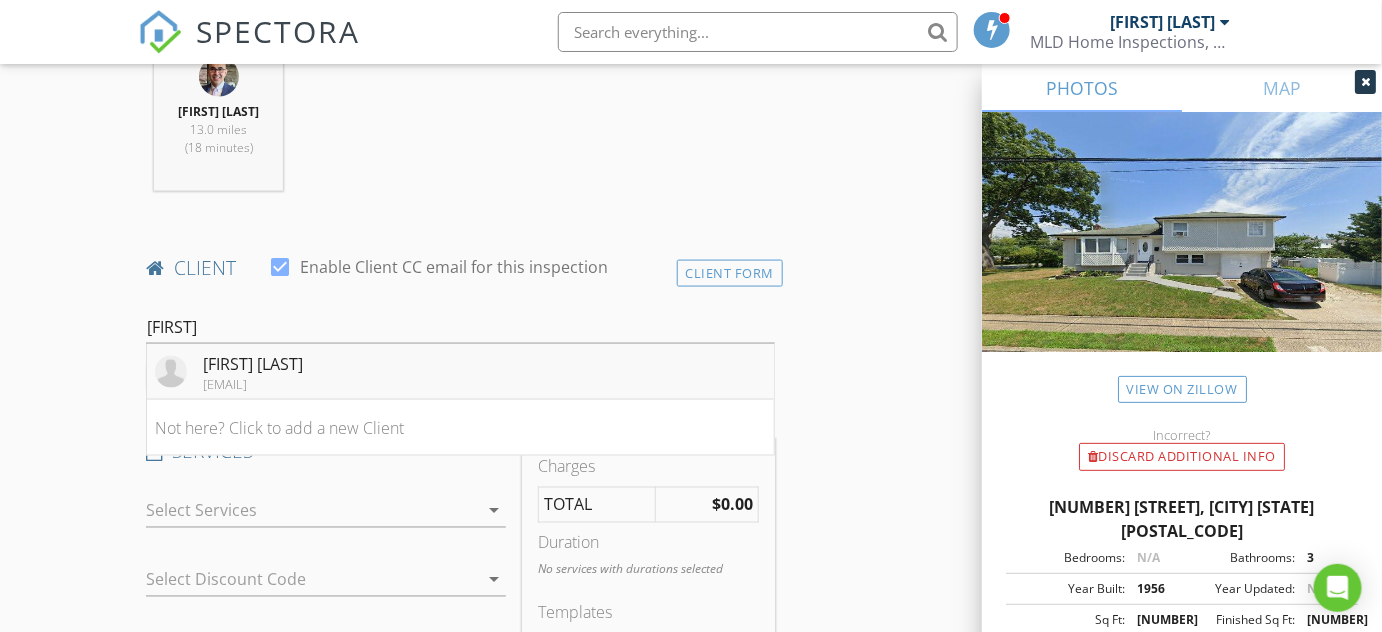 click on "[FIRST] [LAST]" at bounding box center (253, 364) 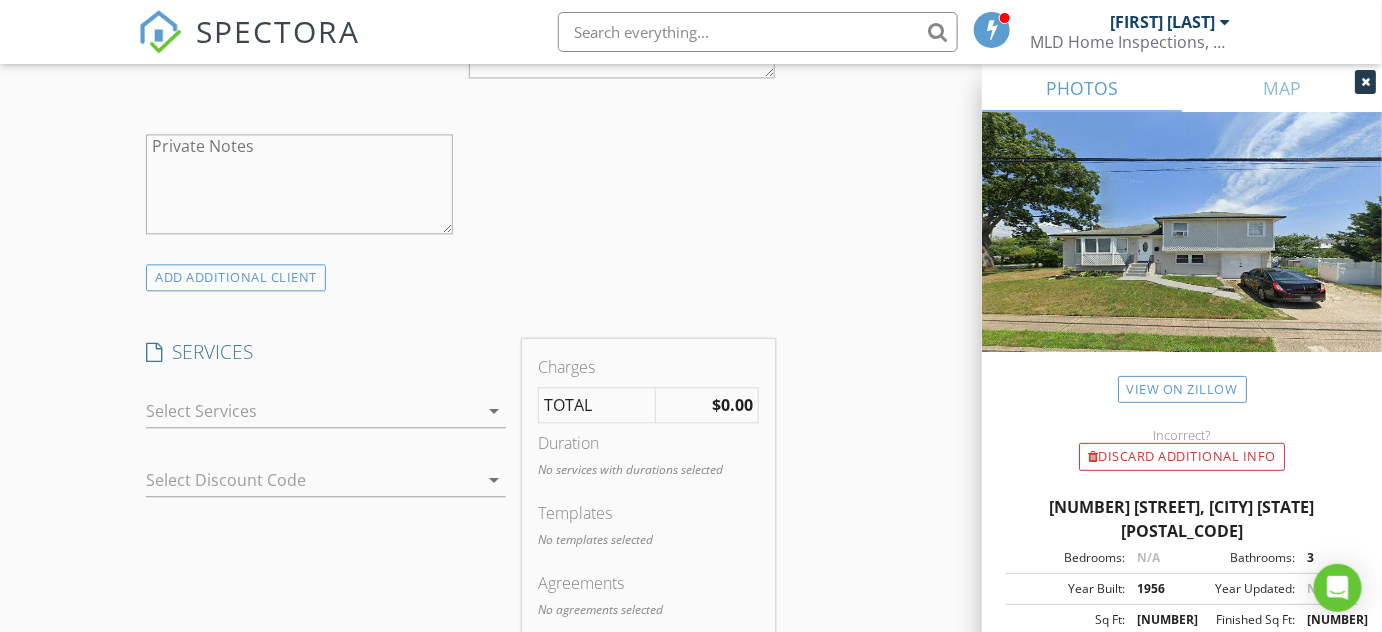 scroll, scrollTop: 1454, scrollLeft: 0, axis: vertical 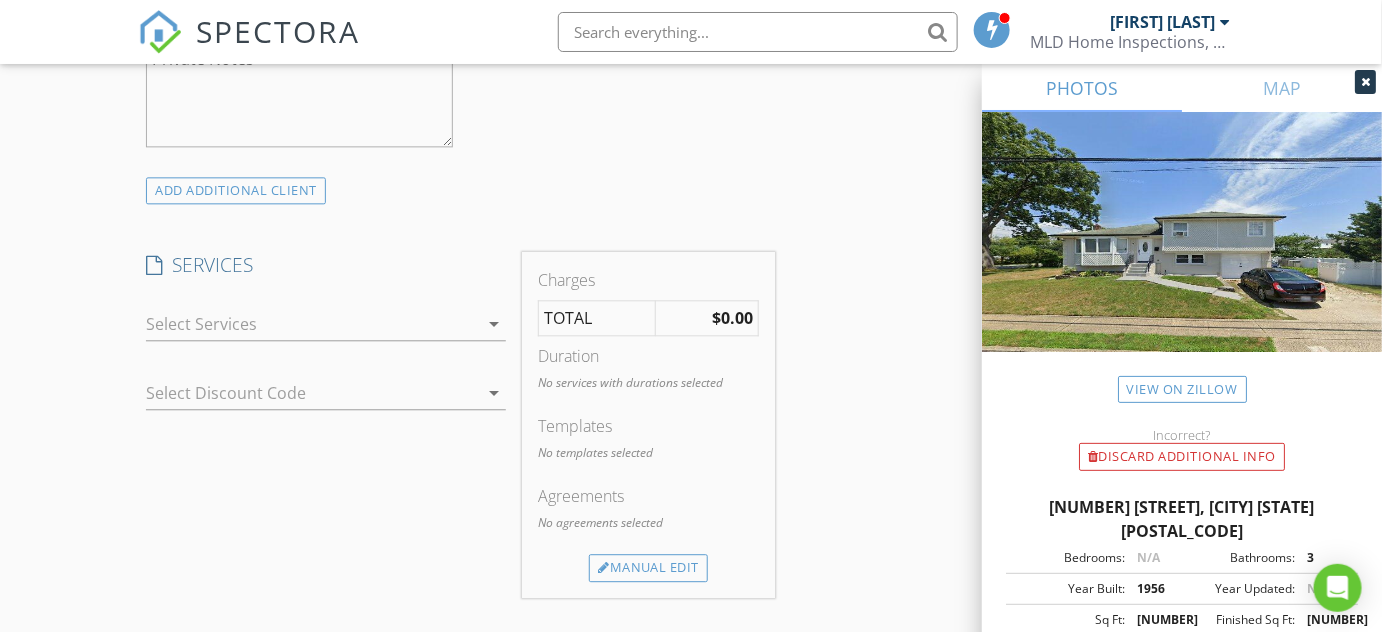 click on "arrow_drop_down" at bounding box center [494, 324] 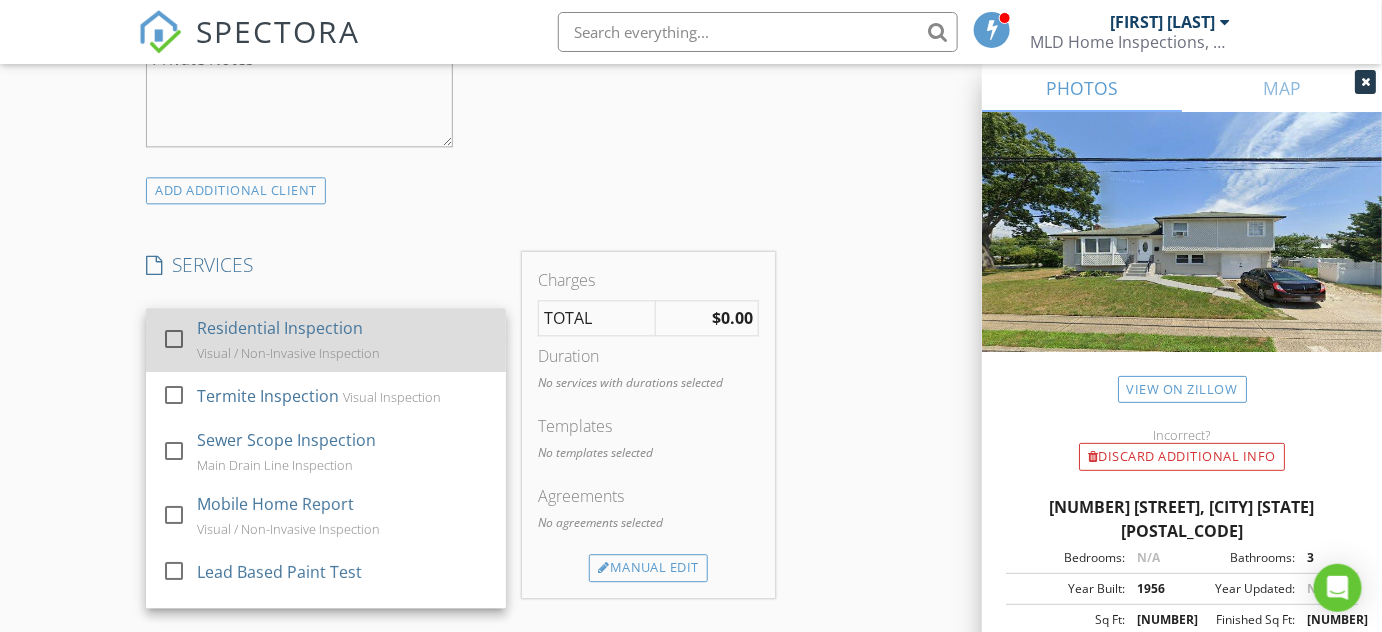 click at bounding box center (174, 339) 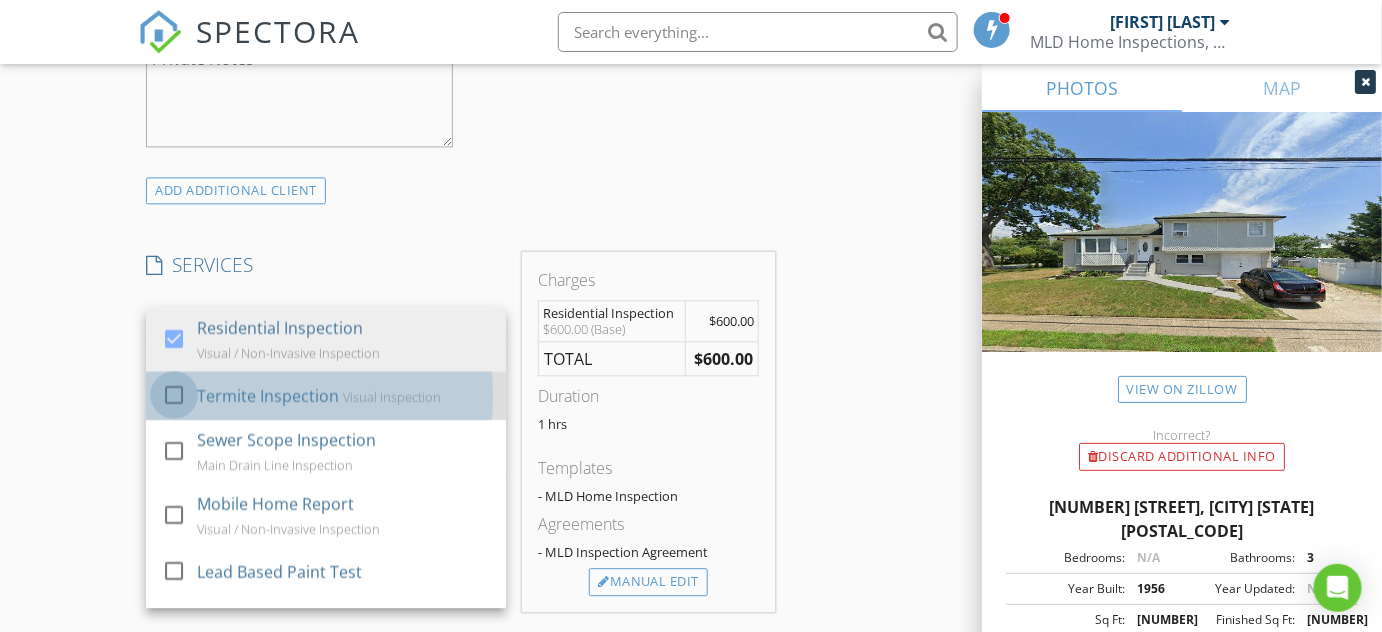 click at bounding box center [174, 395] 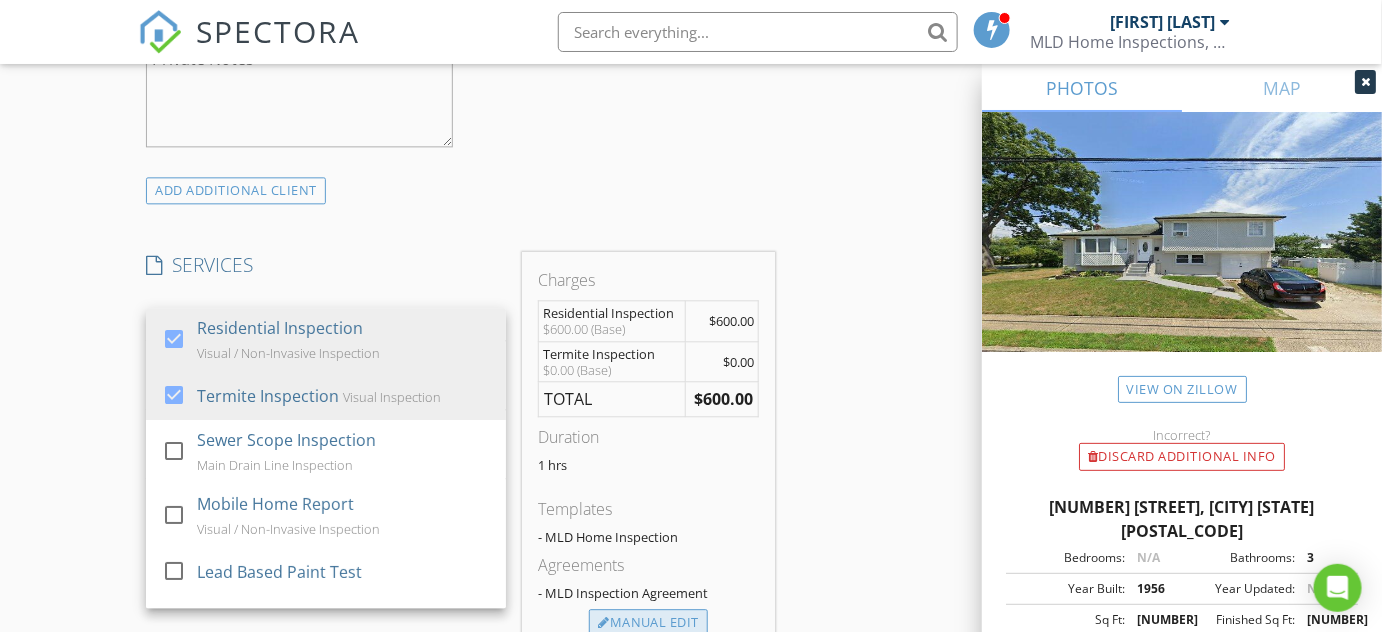 click on "Manual Edit" at bounding box center (648, 623) 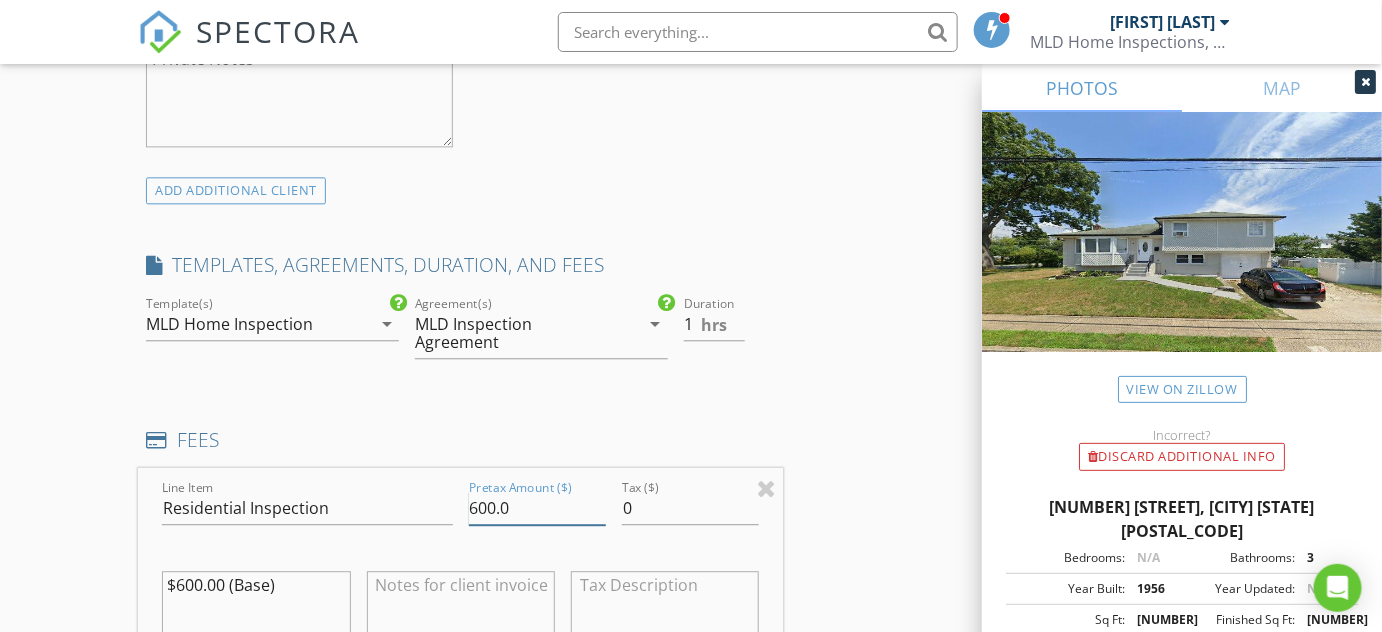 drag, startPoint x: 485, startPoint y: 504, endPoint x: 456, endPoint y: 503, distance: 29.017237 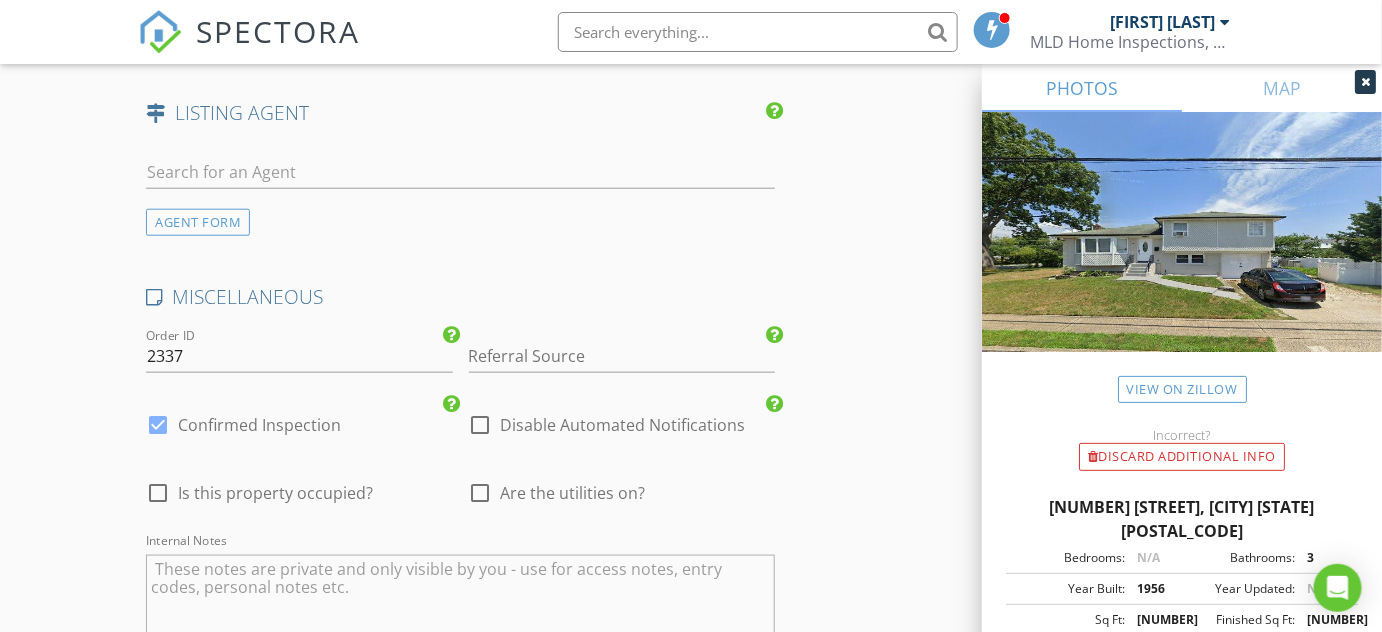 scroll, scrollTop: 3499, scrollLeft: 0, axis: vertical 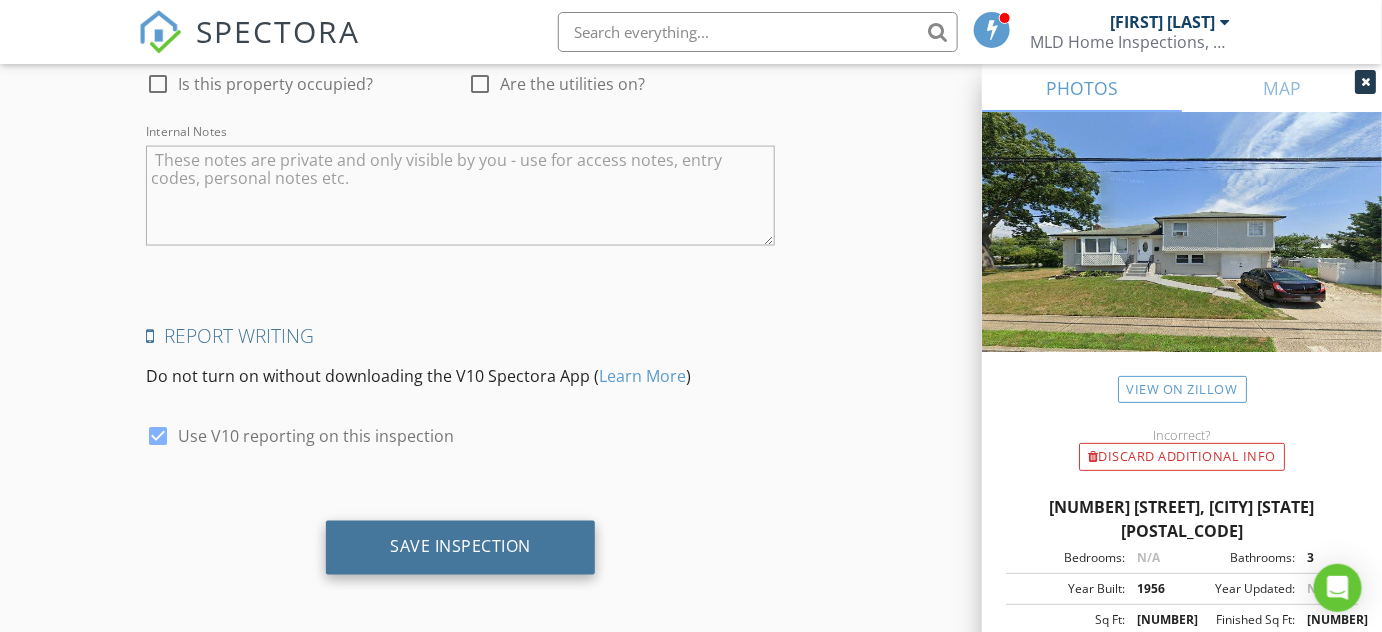 type on "550.0" 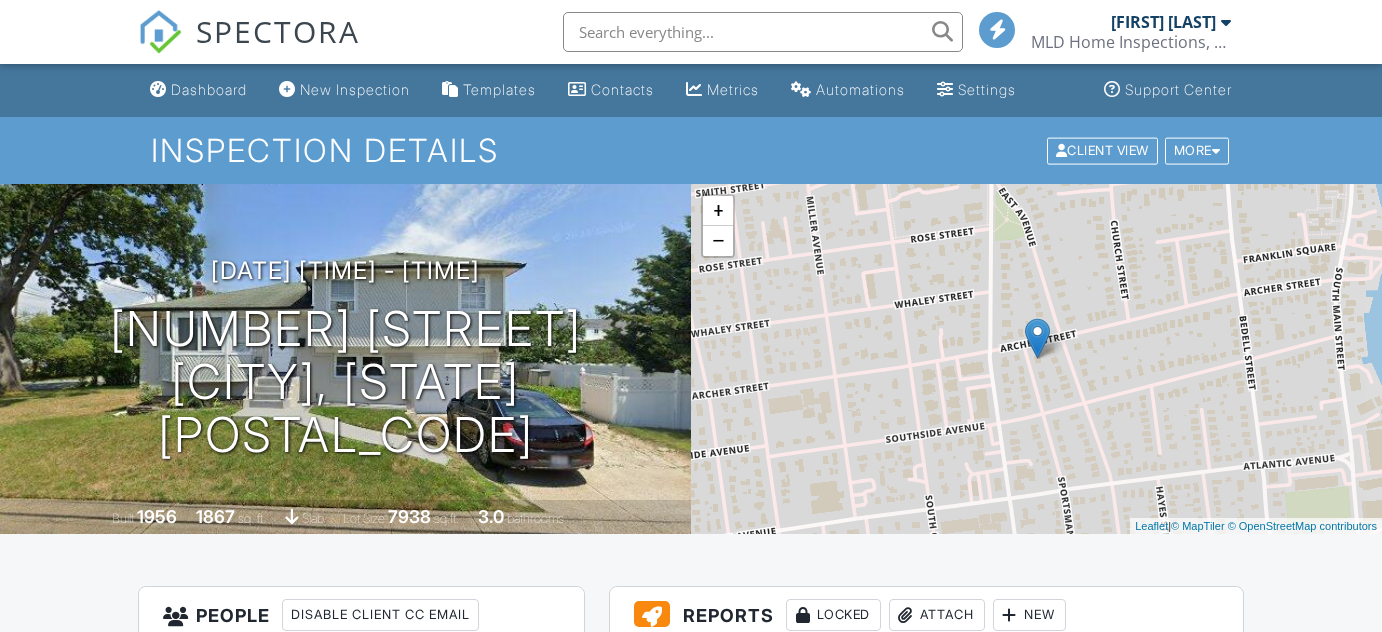 scroll, scrollTop: 0, scrollLeft: 0, axis: both 